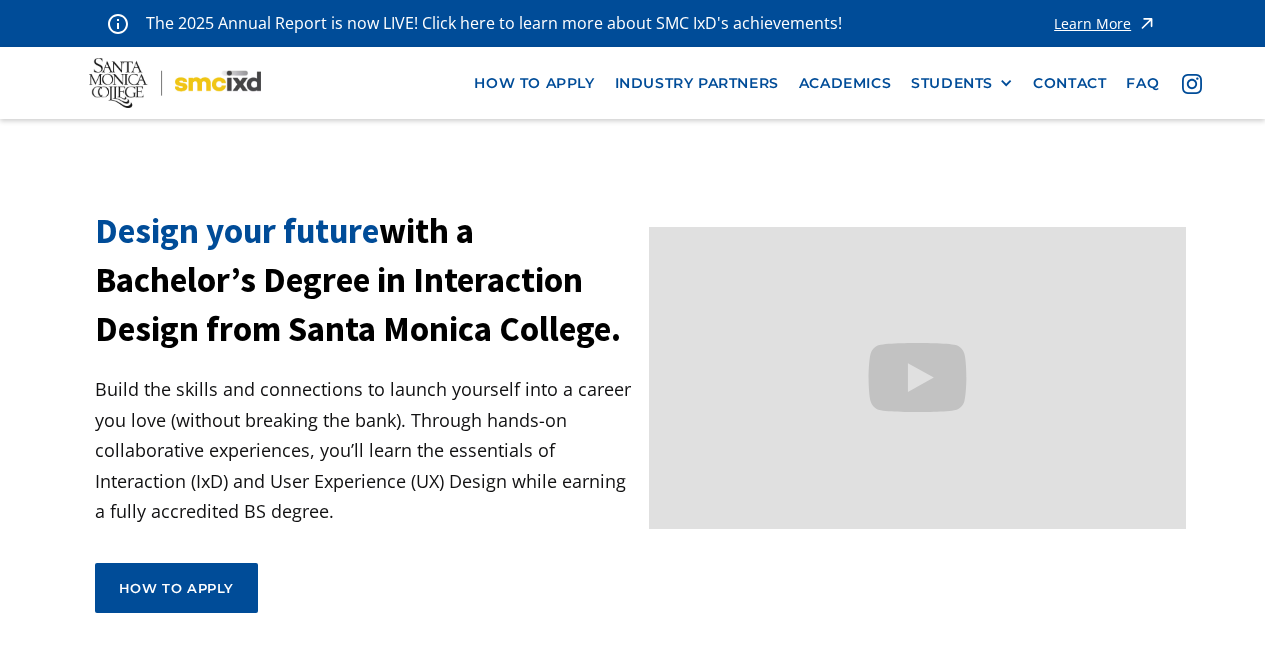 scroll, scrollTop: 0, scrollLeft: 0, axis: both 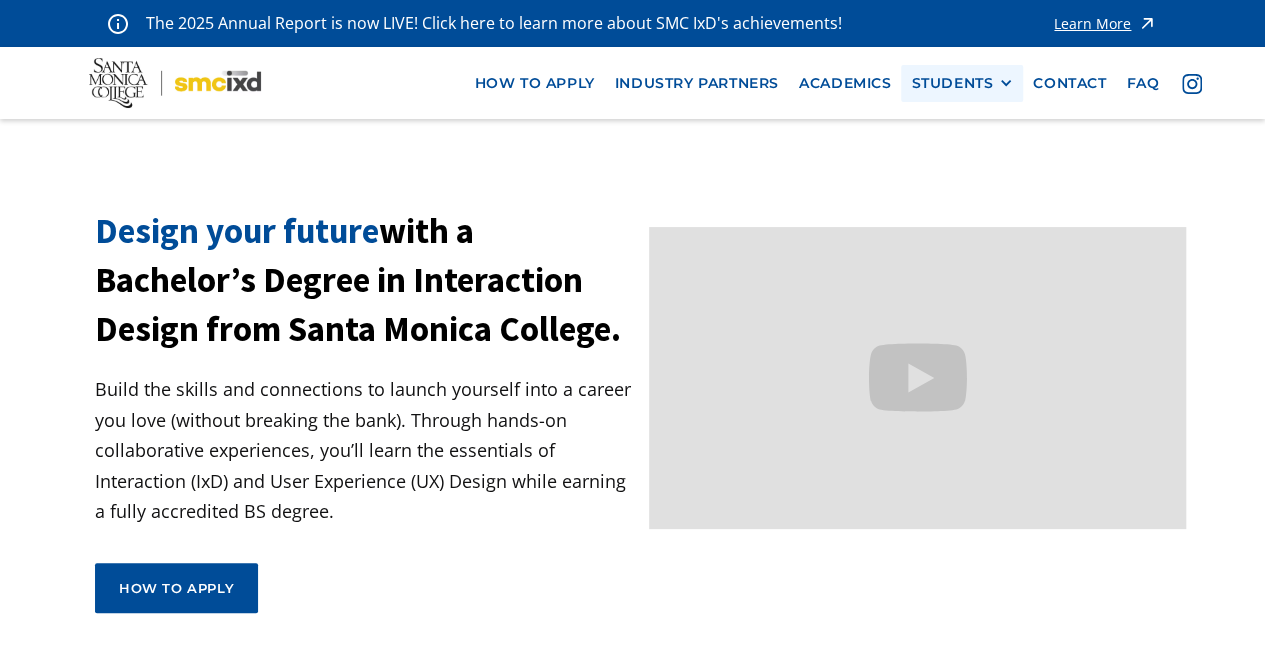 click on "STUDENTS" at bounding box center [952, 83] 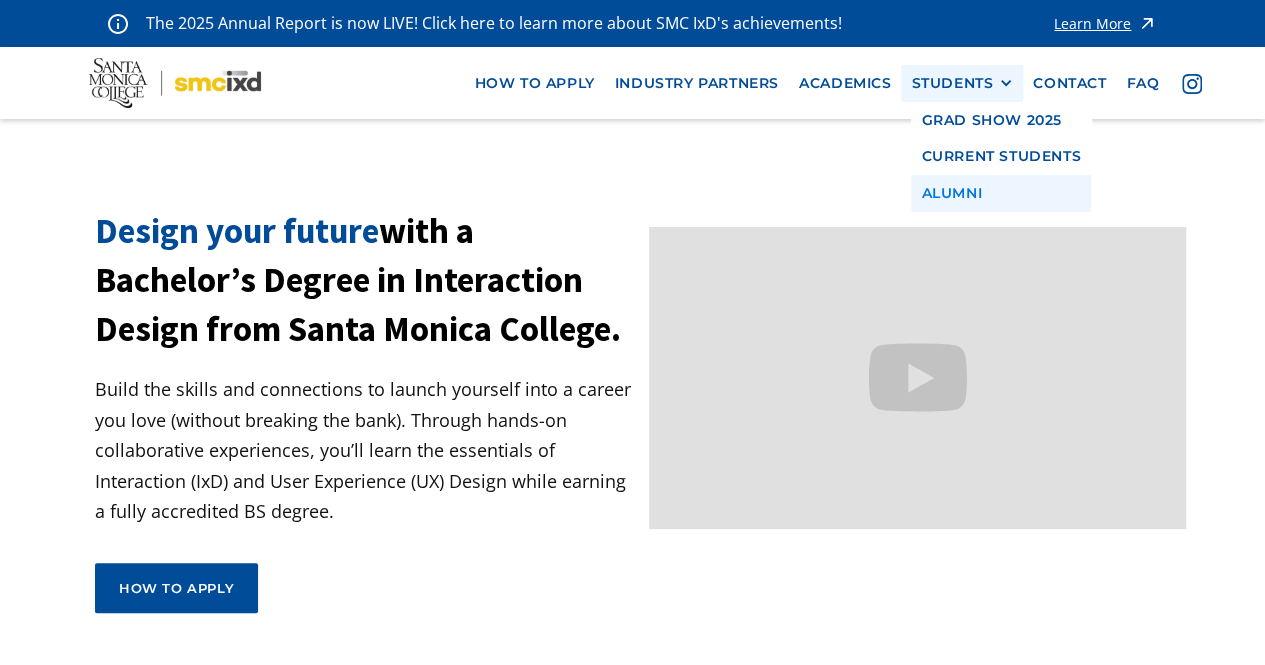 click on "Alumni" at bounding box center [1001, 193] 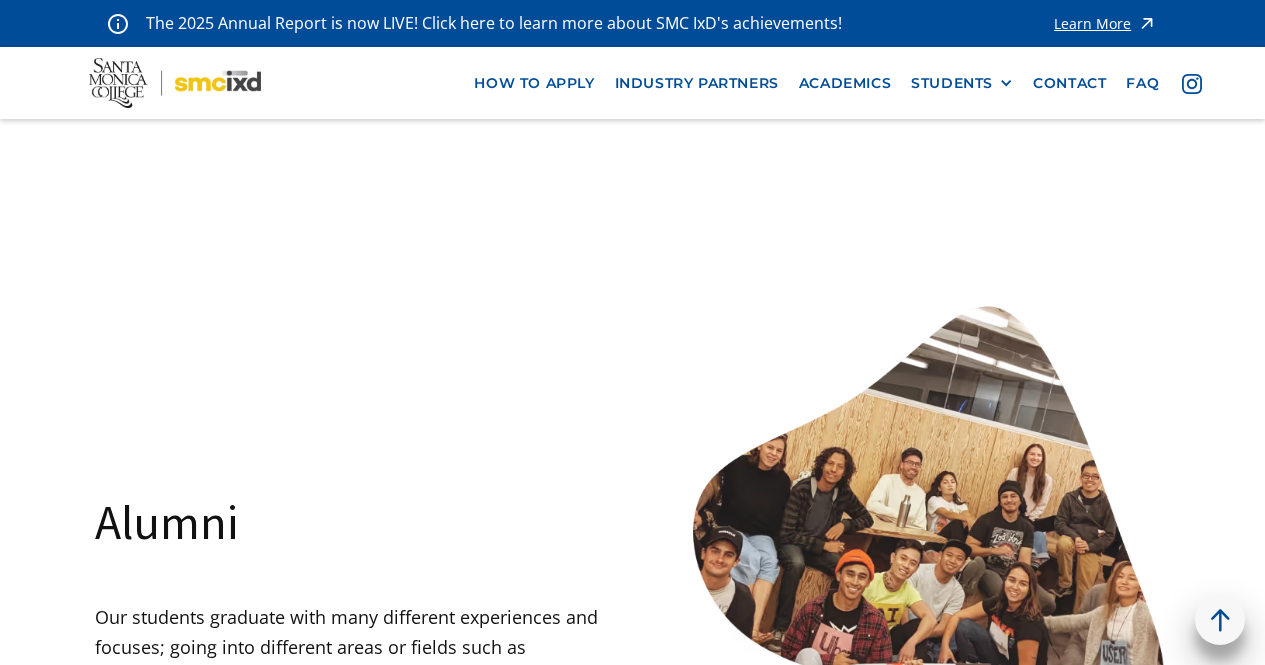 scroll, scrollTop: 0, scrollLeft: 0, axis: both 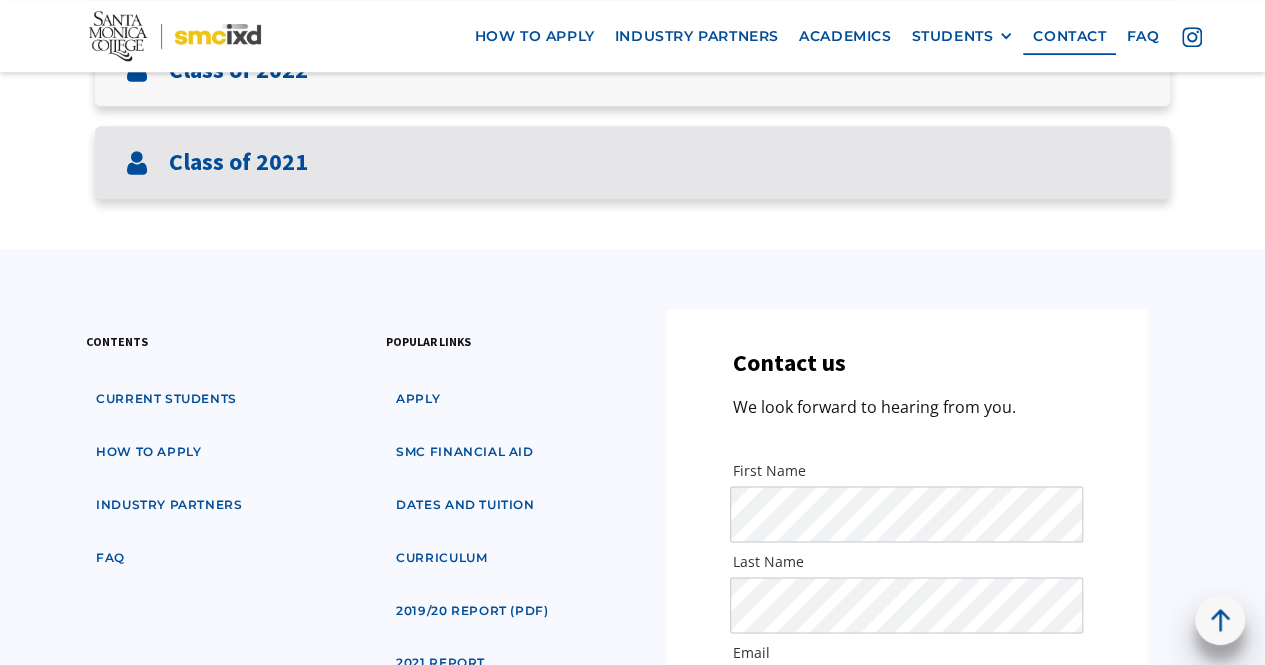 click on "Class of 2021" at bounding box center [632, 162] 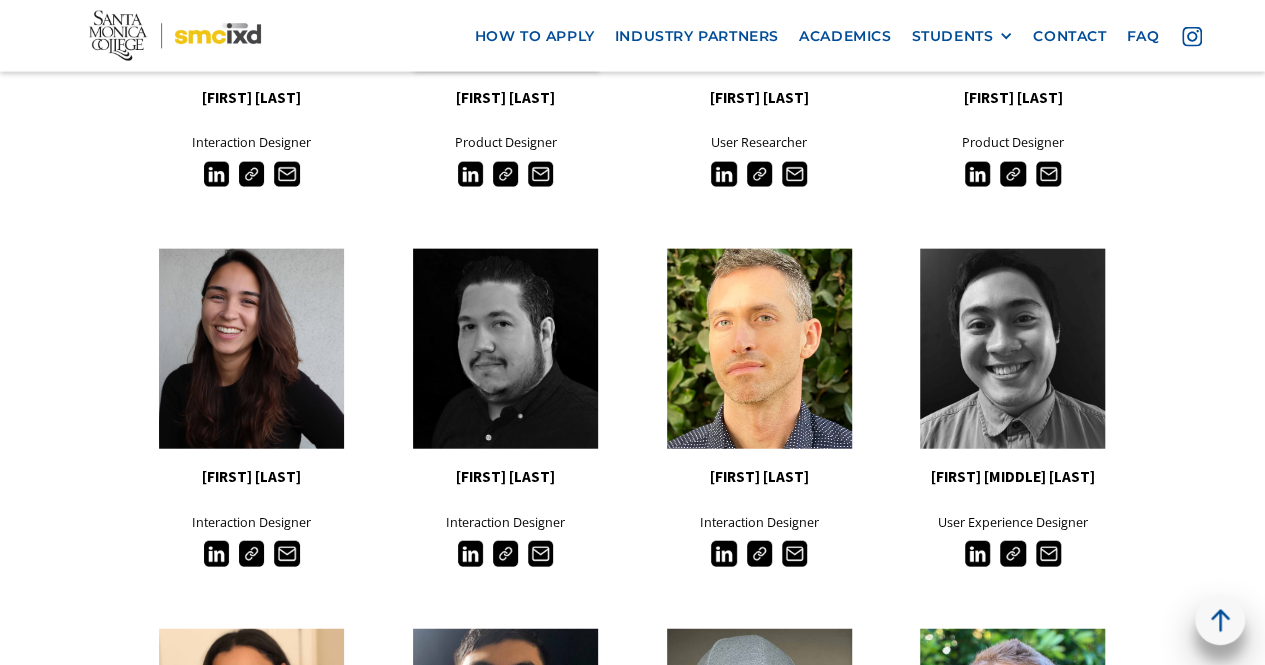 scroll, scrollTop: 2220, scrollLeft: 0, axis: vertical 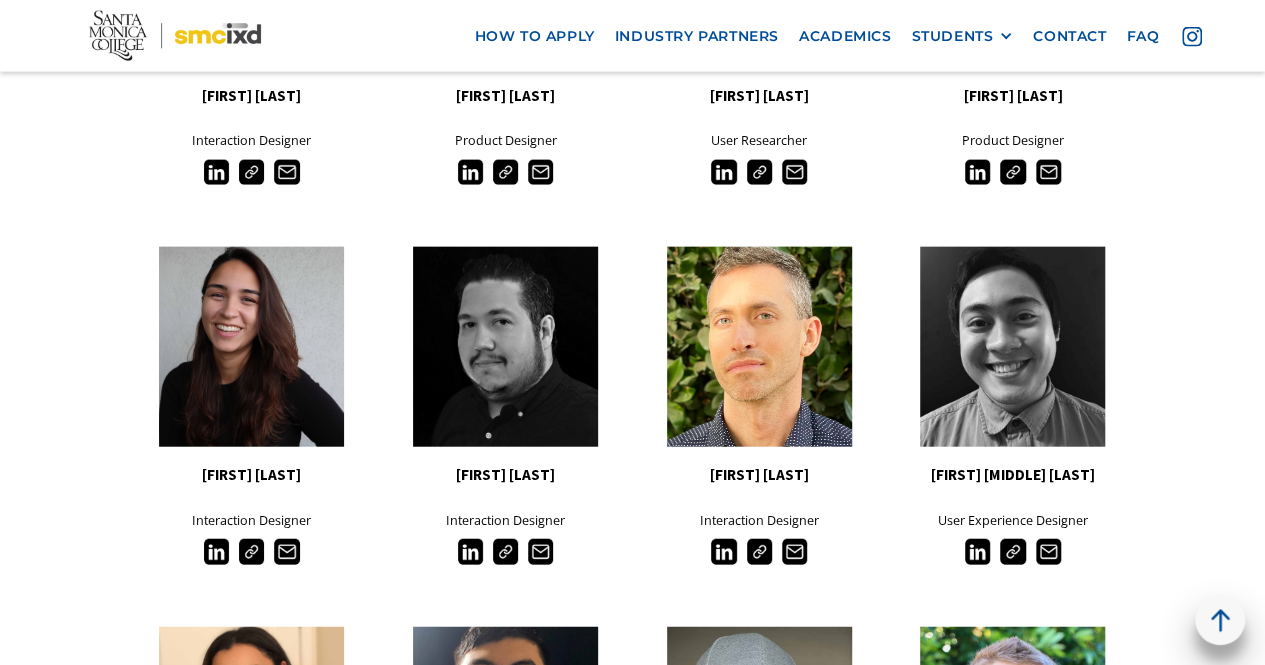 click at bounding box center (216, 551) 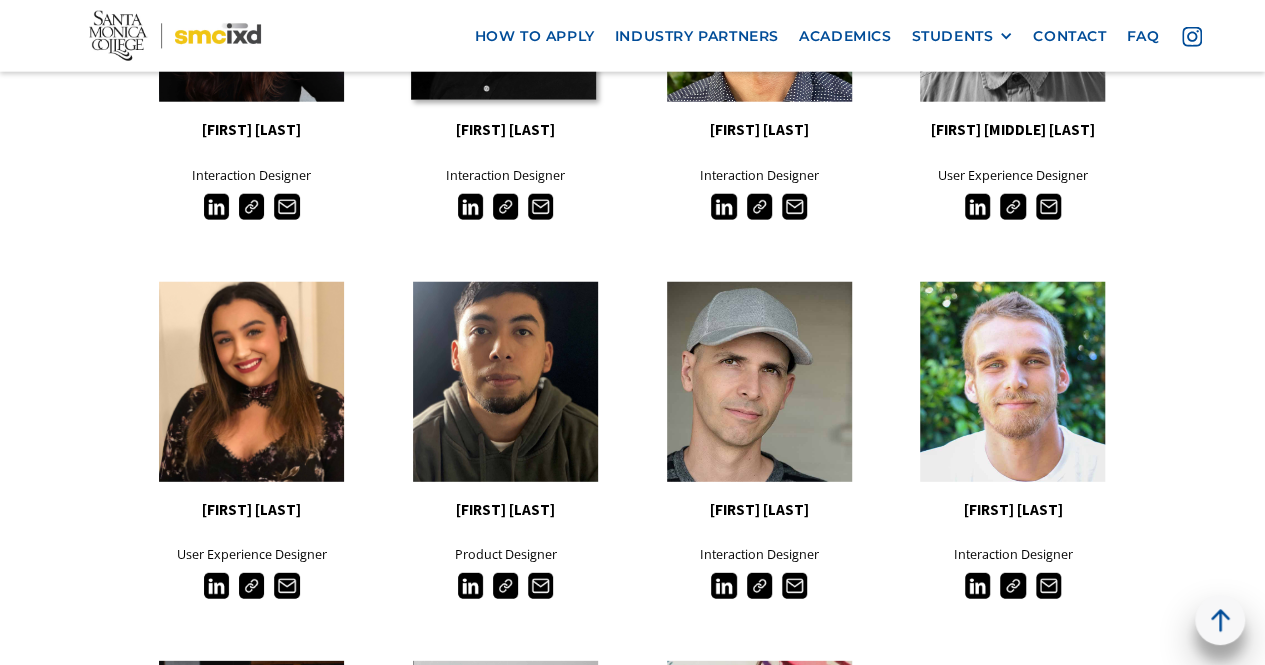 scroll, scrollTop: 2566, scrollLeft: 0, axis: vertical 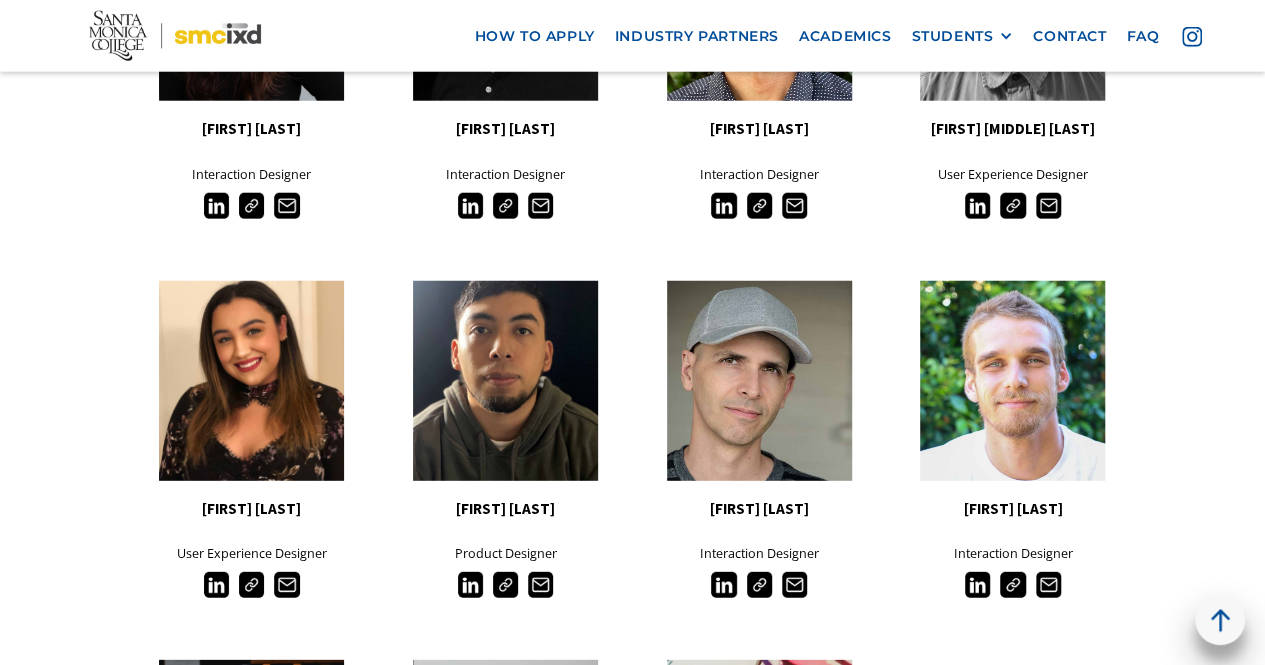 click at bounding box center [216, 584] 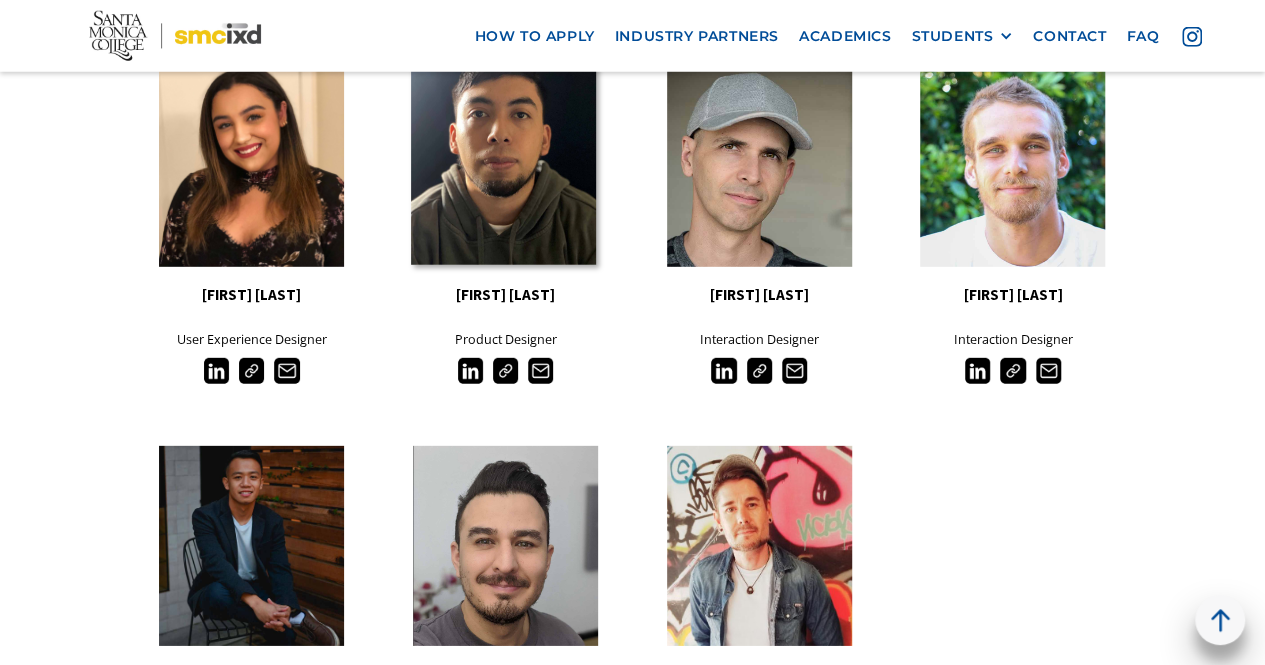 scroll, scrollTop: 2782, scrollLeft: 0, axis: vertical 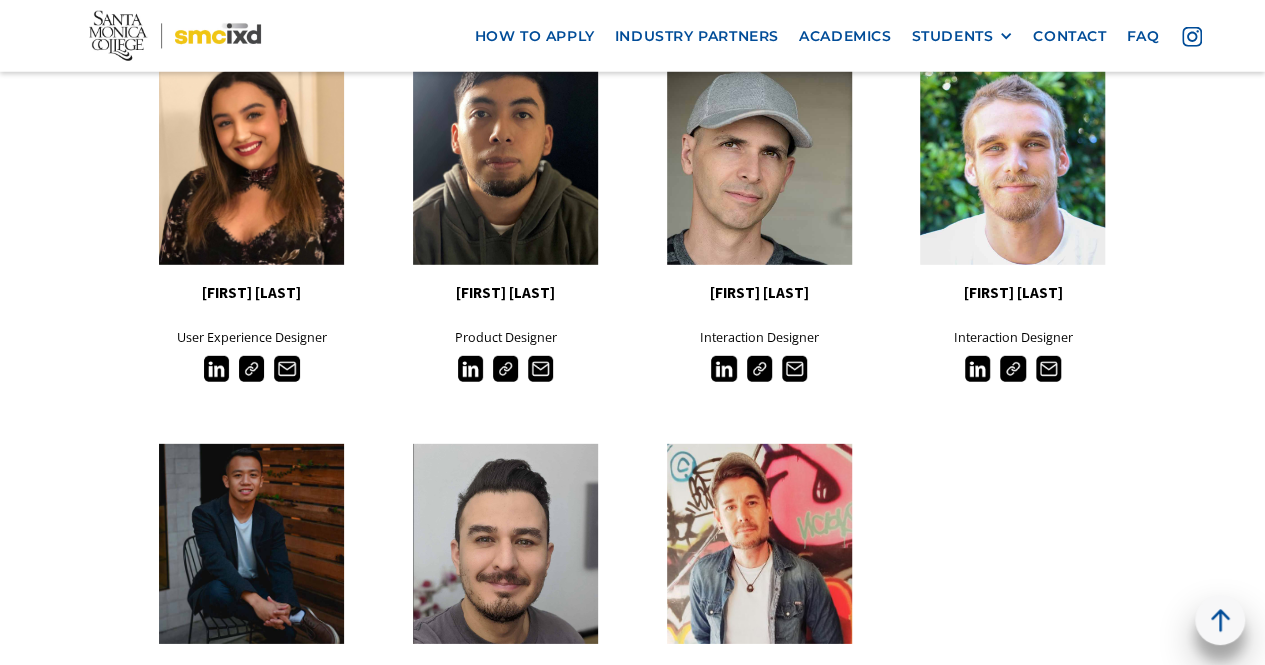 click at bounding box center [470, 368] 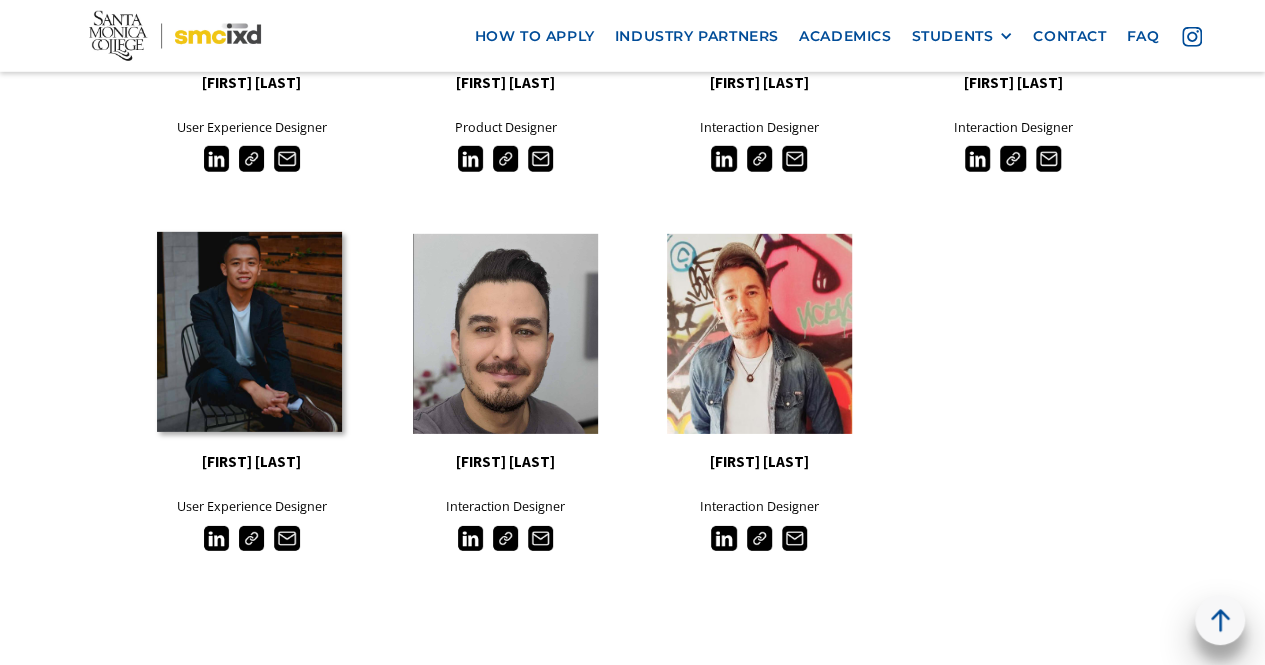 scroll, scrollTop: 2998, scrollLeft: 0, axis: vertical 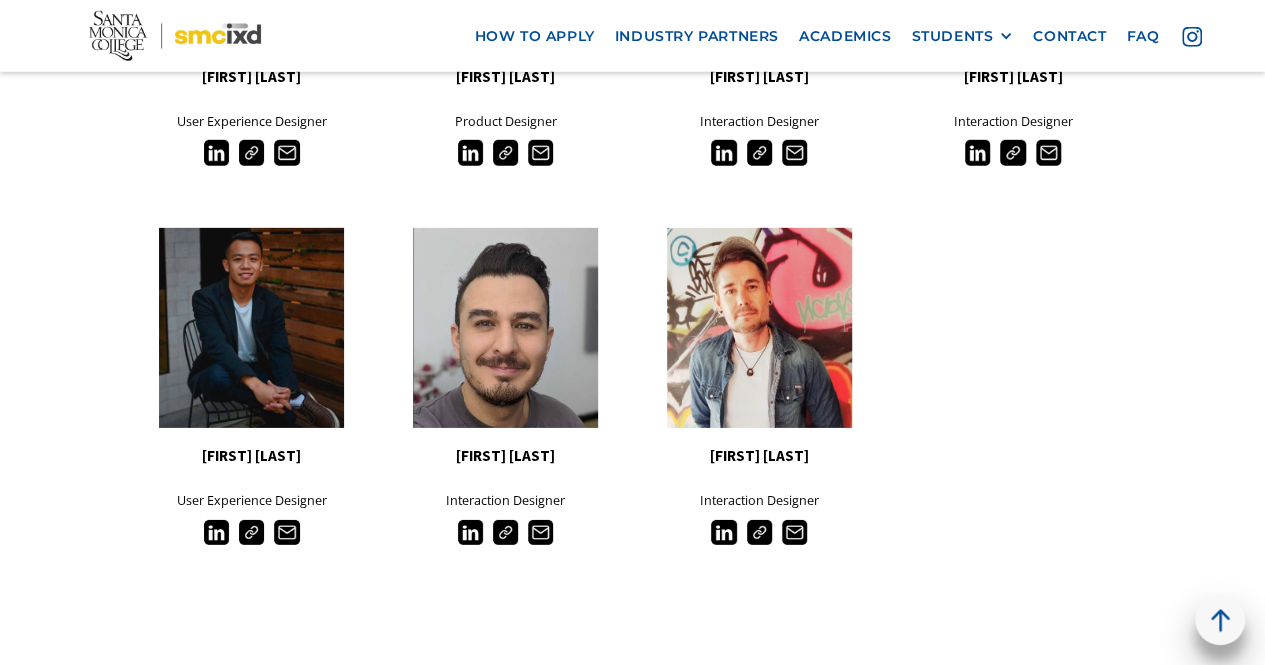 click at bounding box center [216, 532] 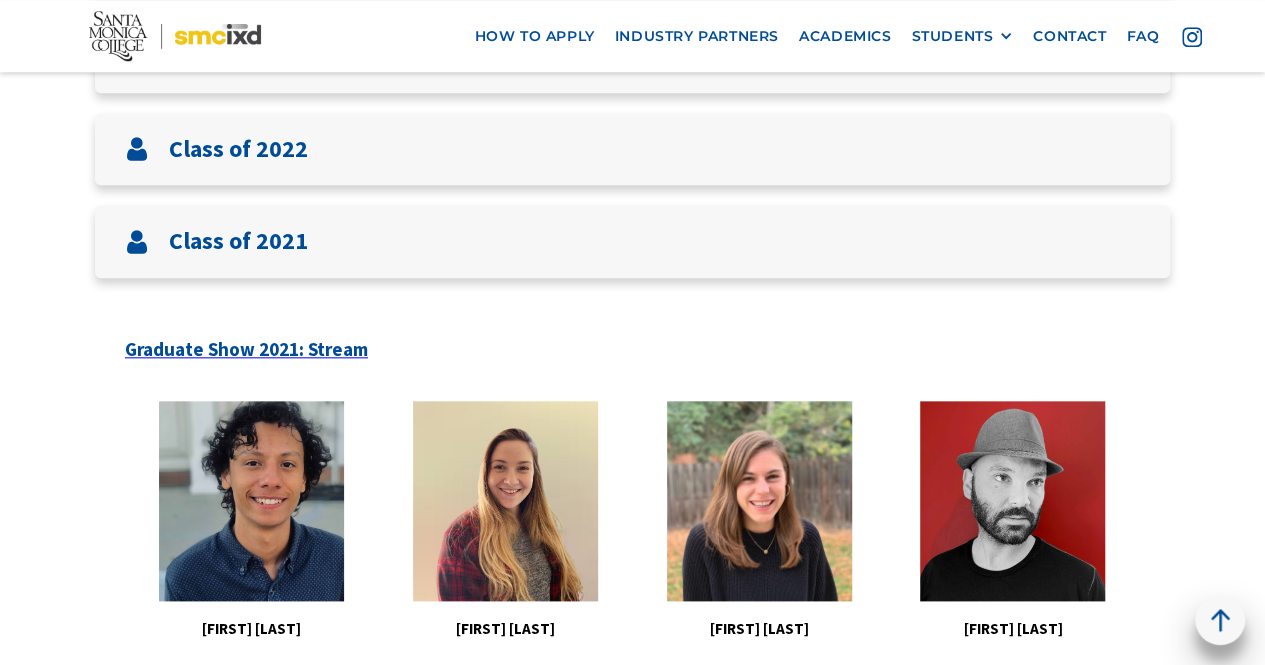 scroll, scrollTop: 863, scrollLeft: 0, axis: vertical 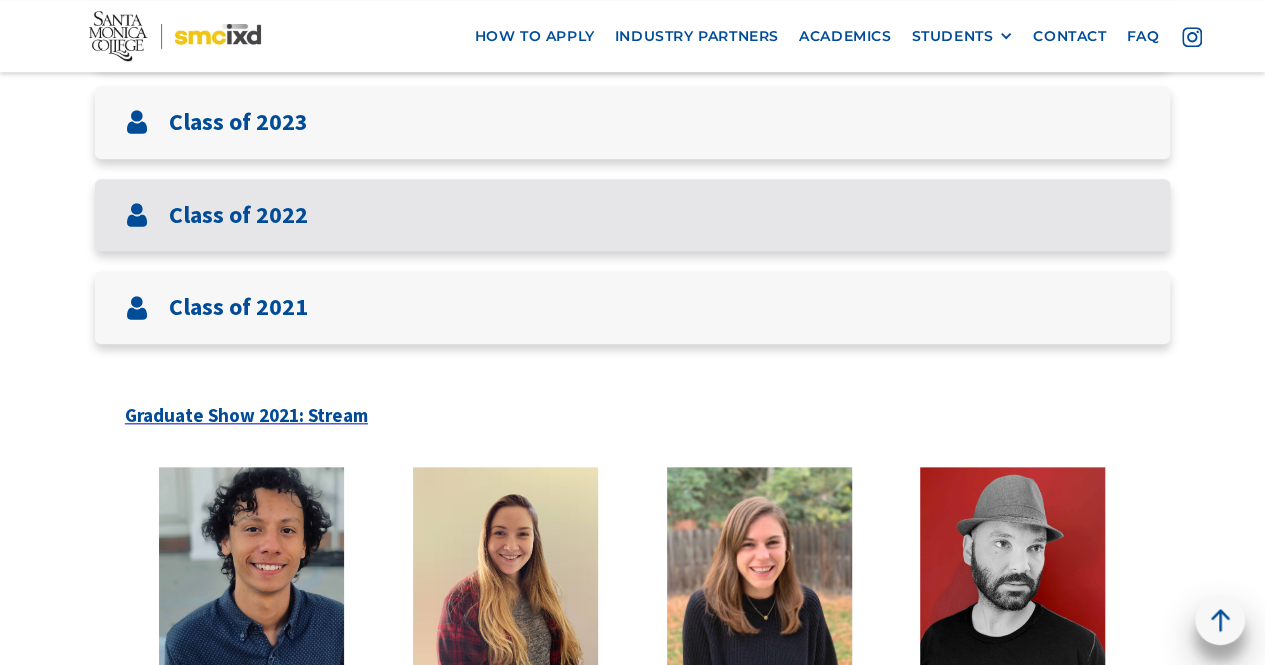 click on "Class of 2022" at bounding box center [238, 215] 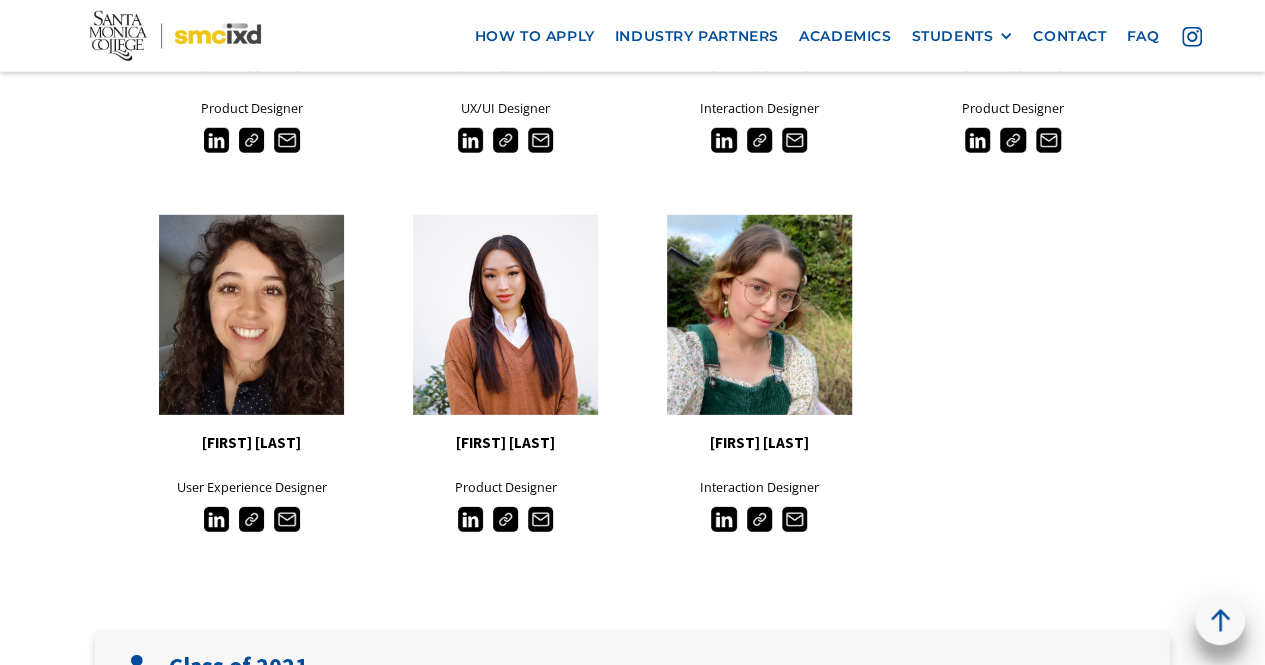 scroll, scrollTop: 2840, scrollLeft: 0, axis: vertical 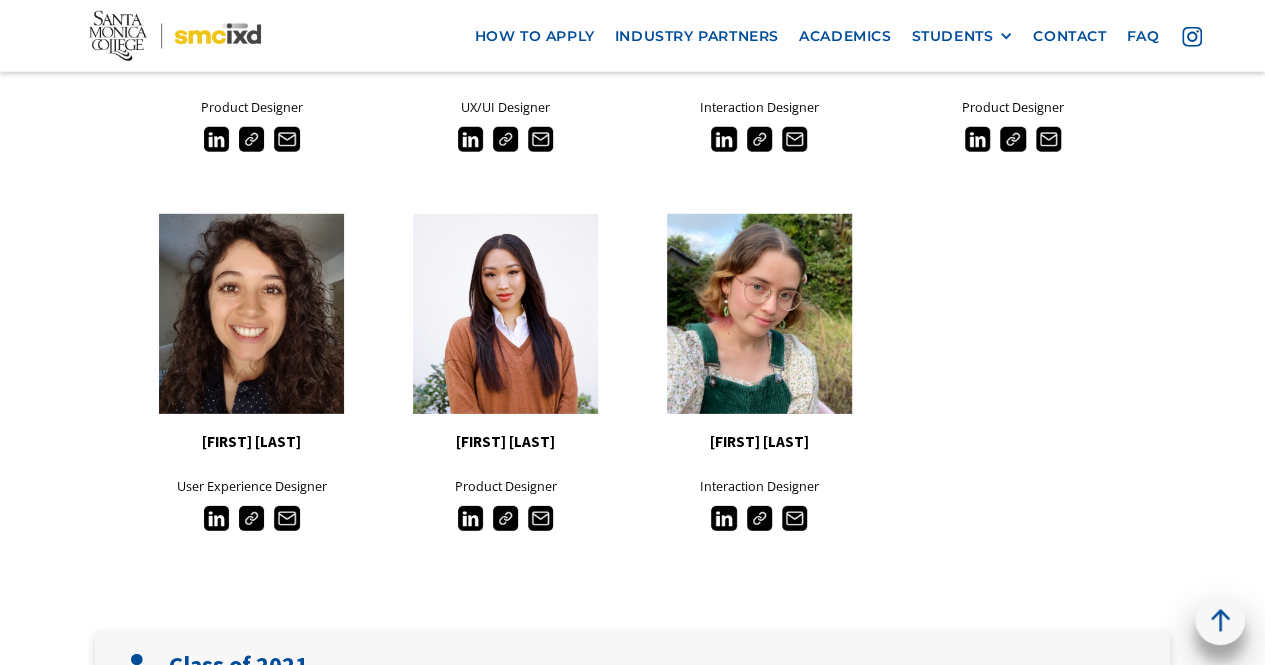 click at bounding box center (723, 518) 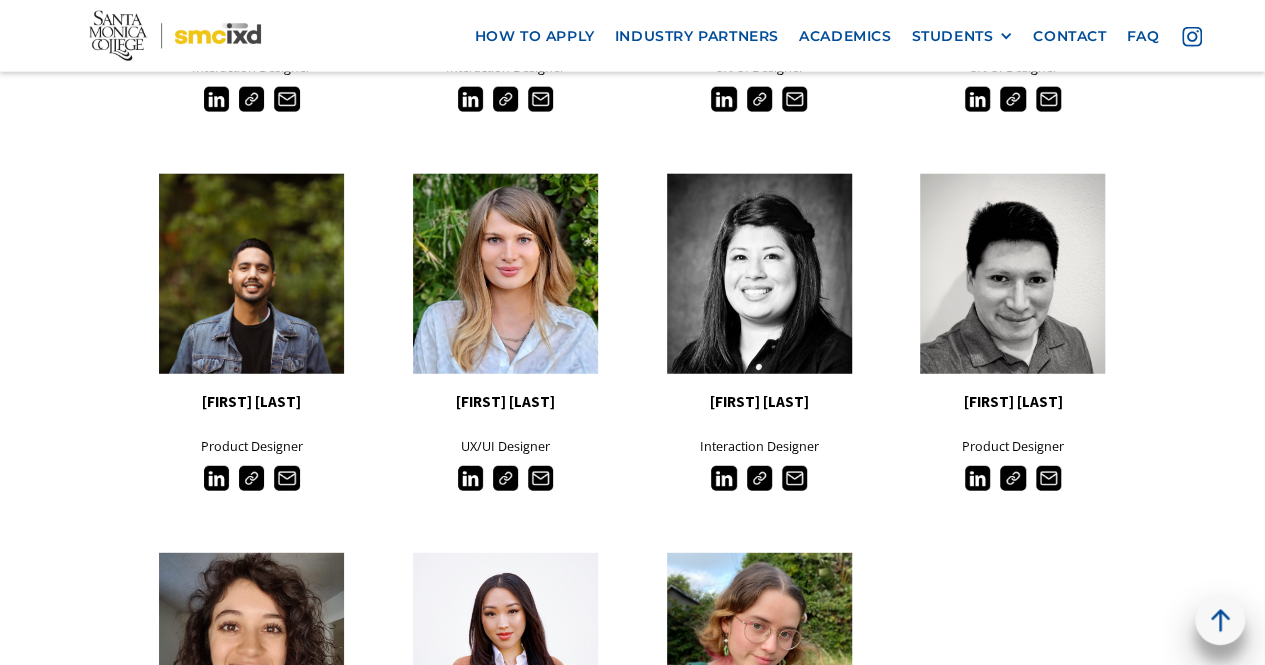 scroll, scrollTop: 2499, scrollLeft: 0, axis: vertical 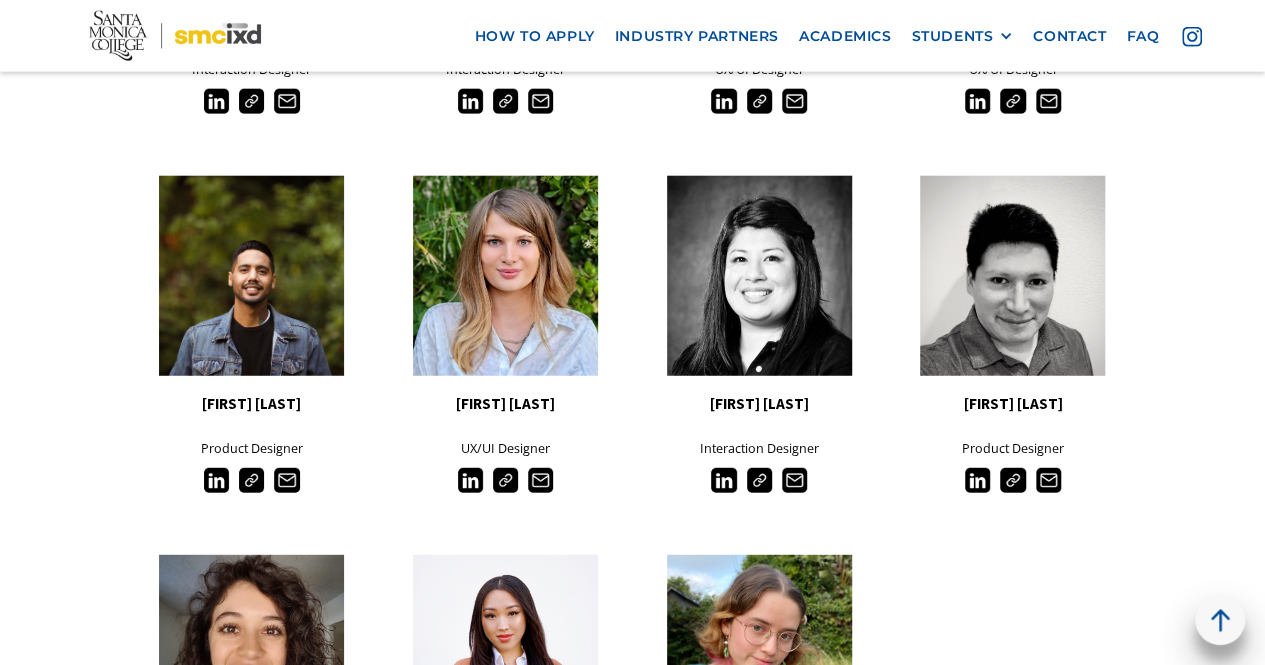 click at bounding box center (977, 480) 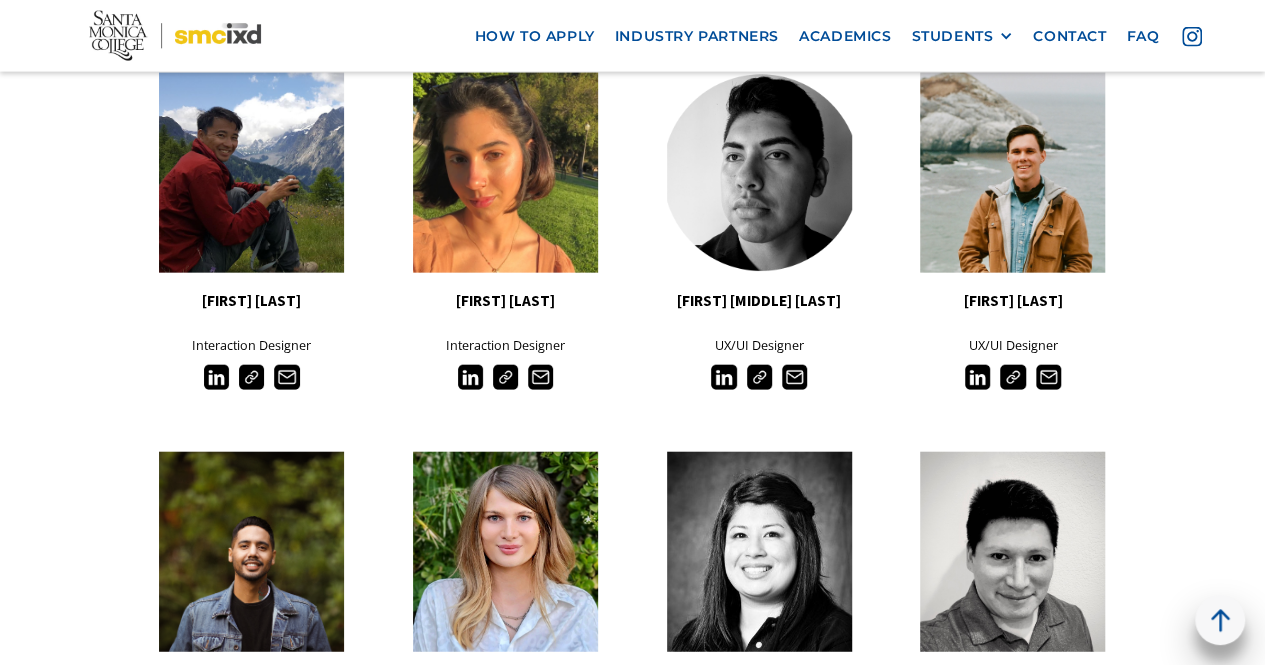 scroll, scrollTop: 2191, scrollLeft: 0, axis: vertical 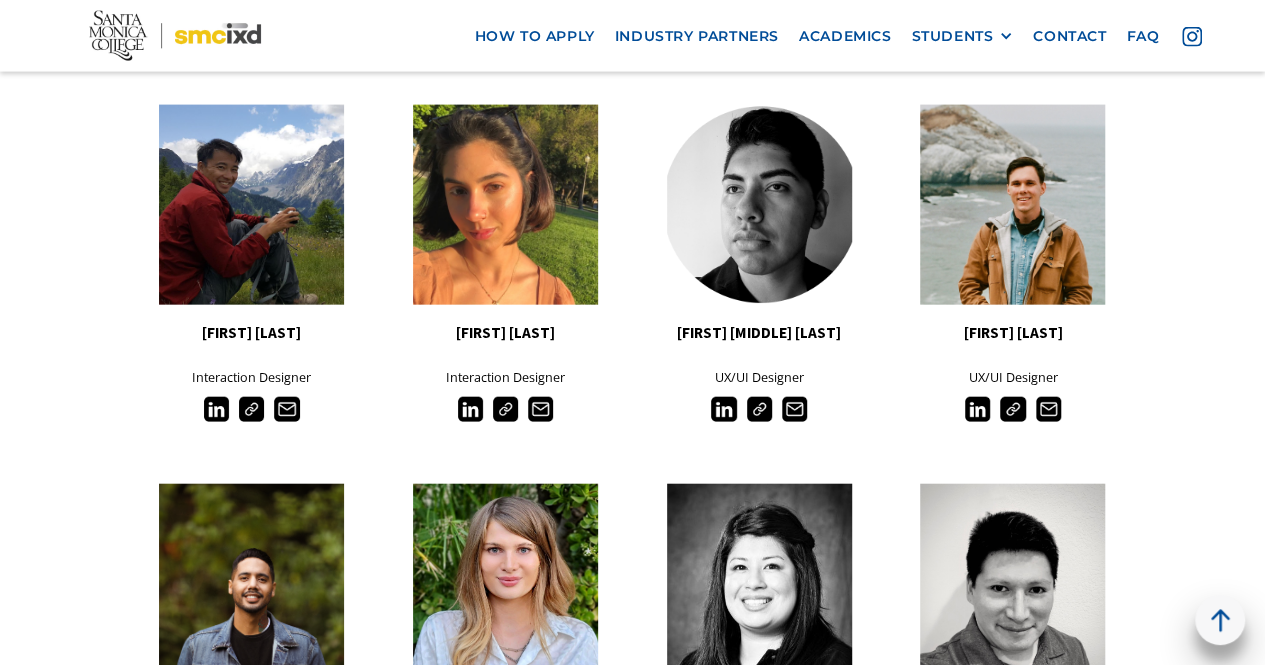 click at bounding box center (977, 409) 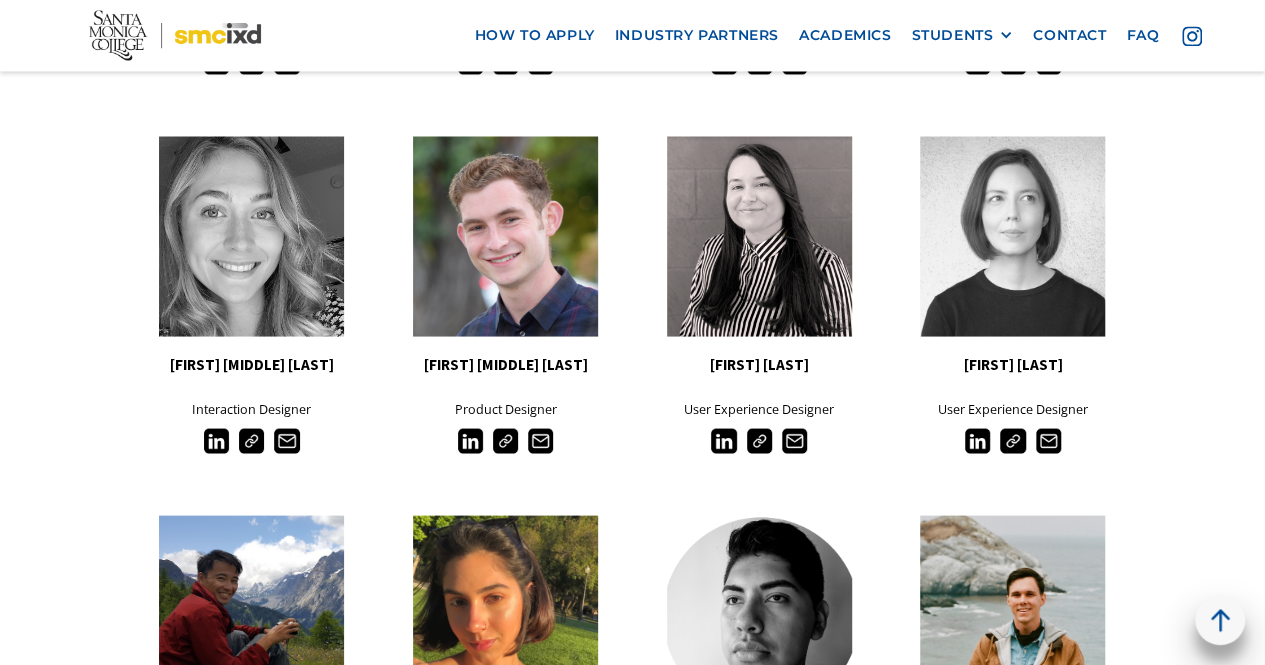 scroll, scrollTop: 1767, scrollLeft: 0, axis: vertical 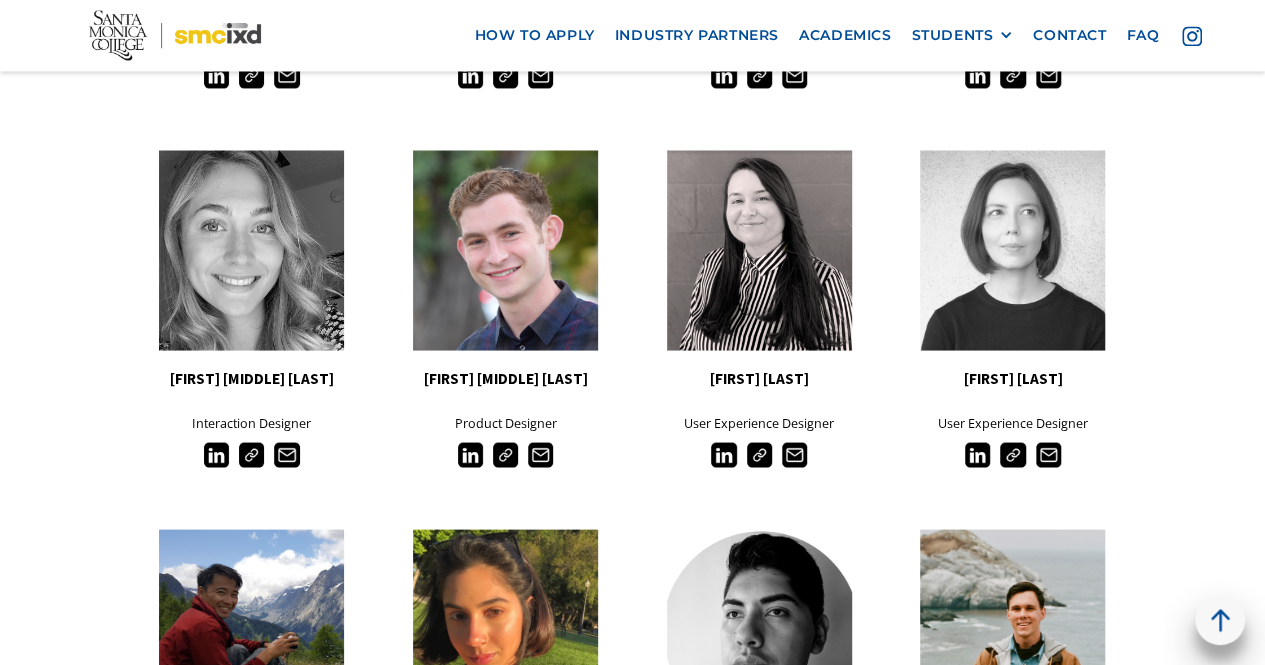click at bounding box center (977, 454) 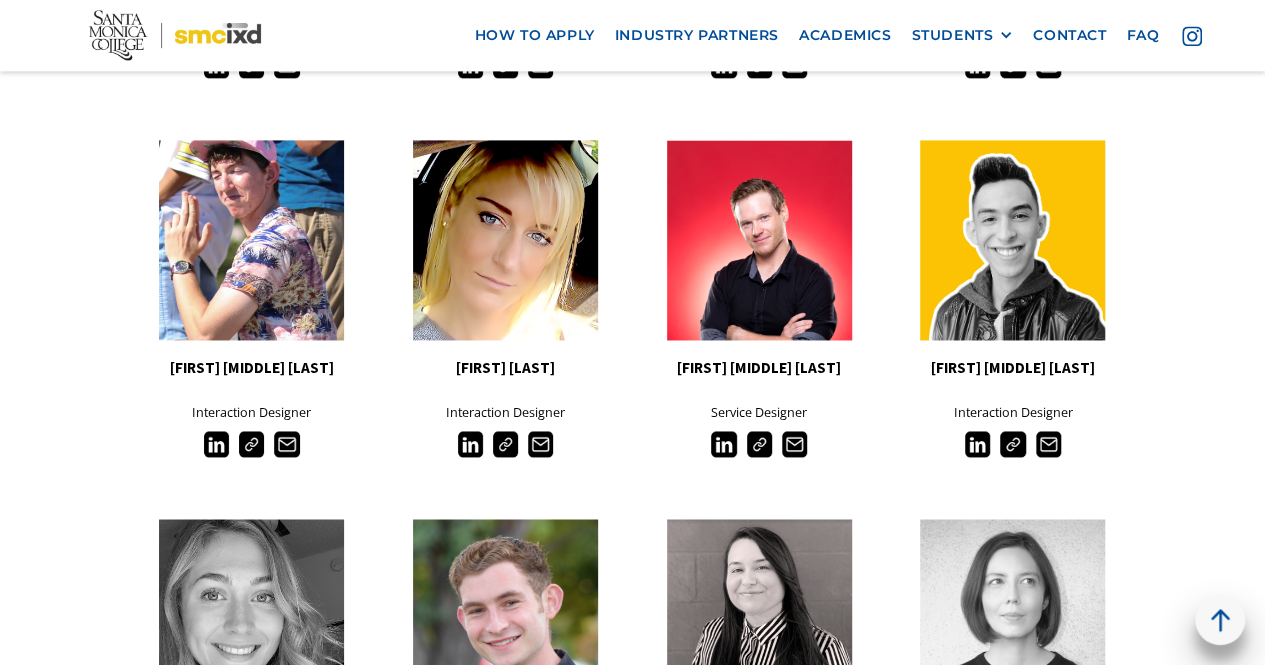 scroll, scrollTop: 1397, scrollLeft: 0, axis: vertical 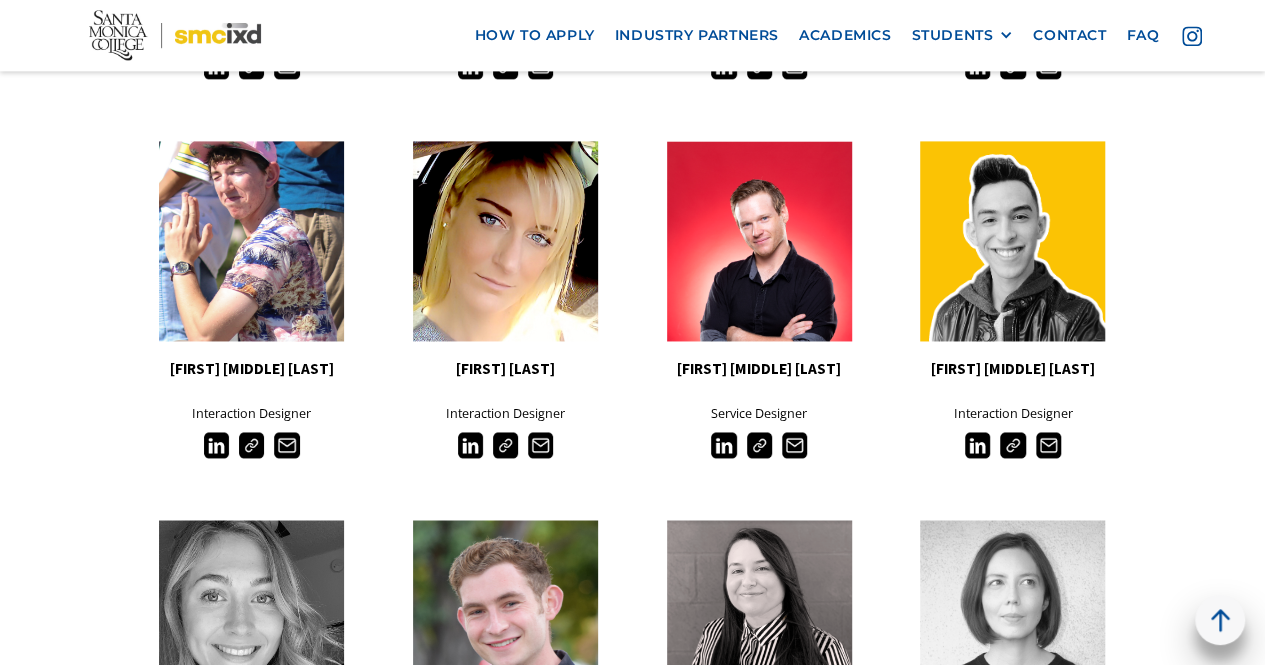 click at bounding box center [977, 444] 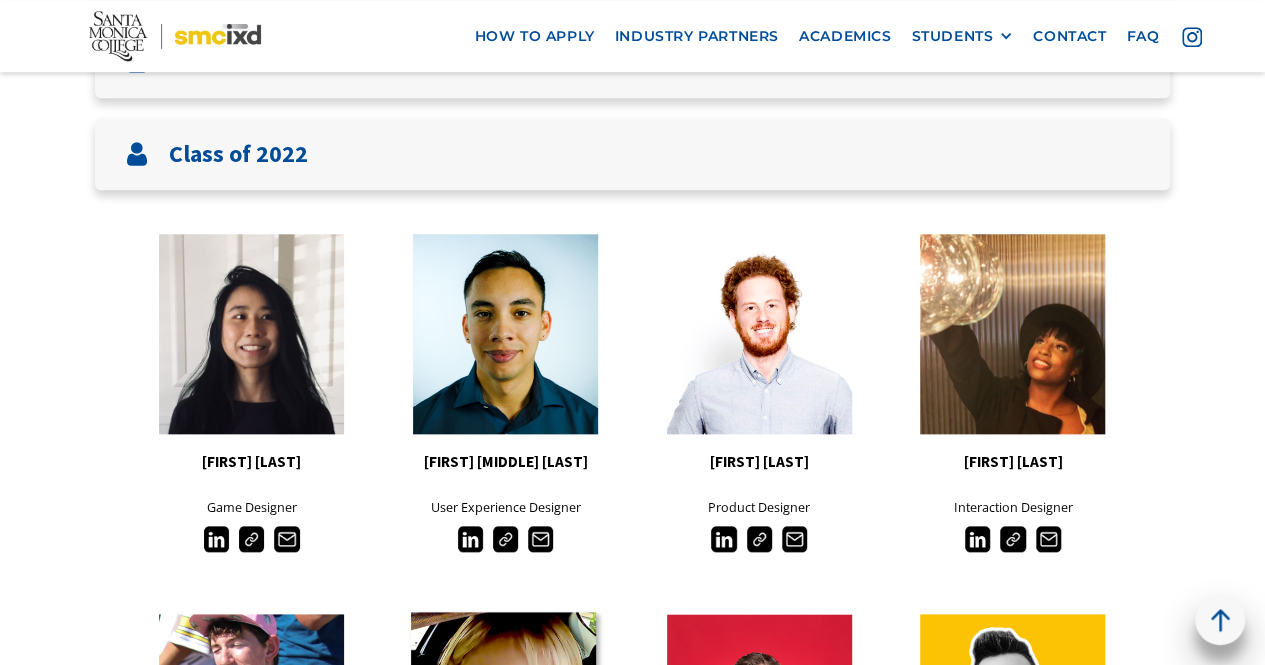 scroll, scrollTop: 923, scrollLeft: 0, axis: vertical 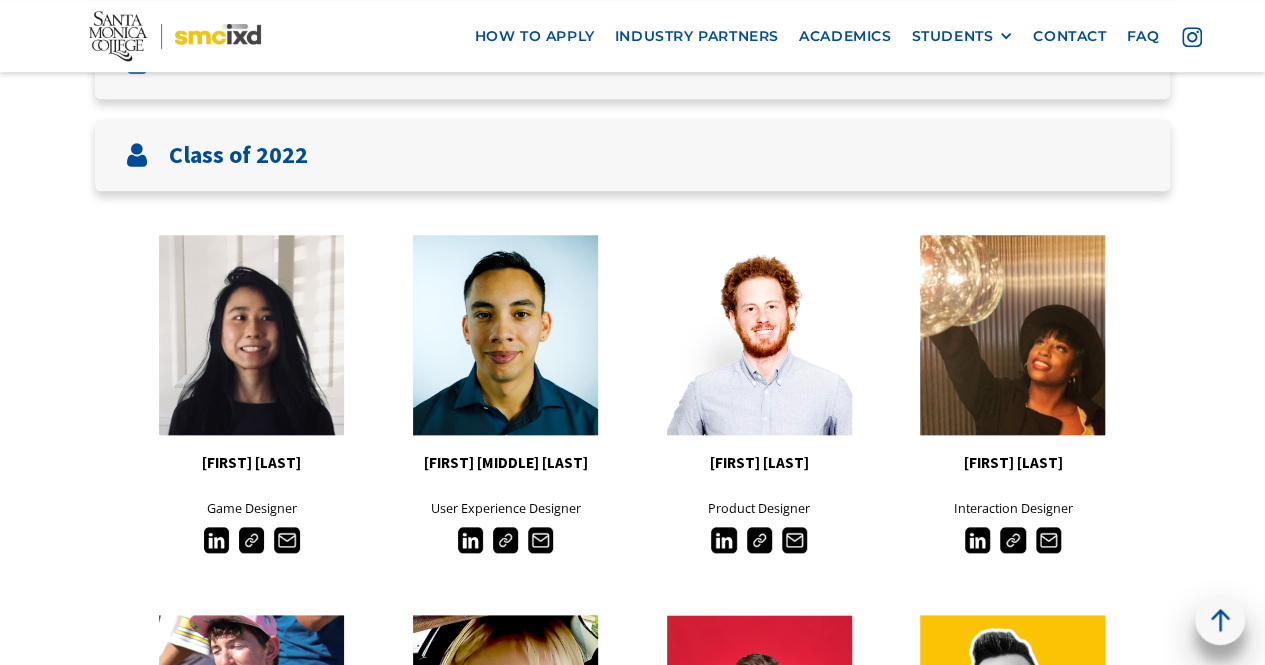 click at bounding box center (977, 539) 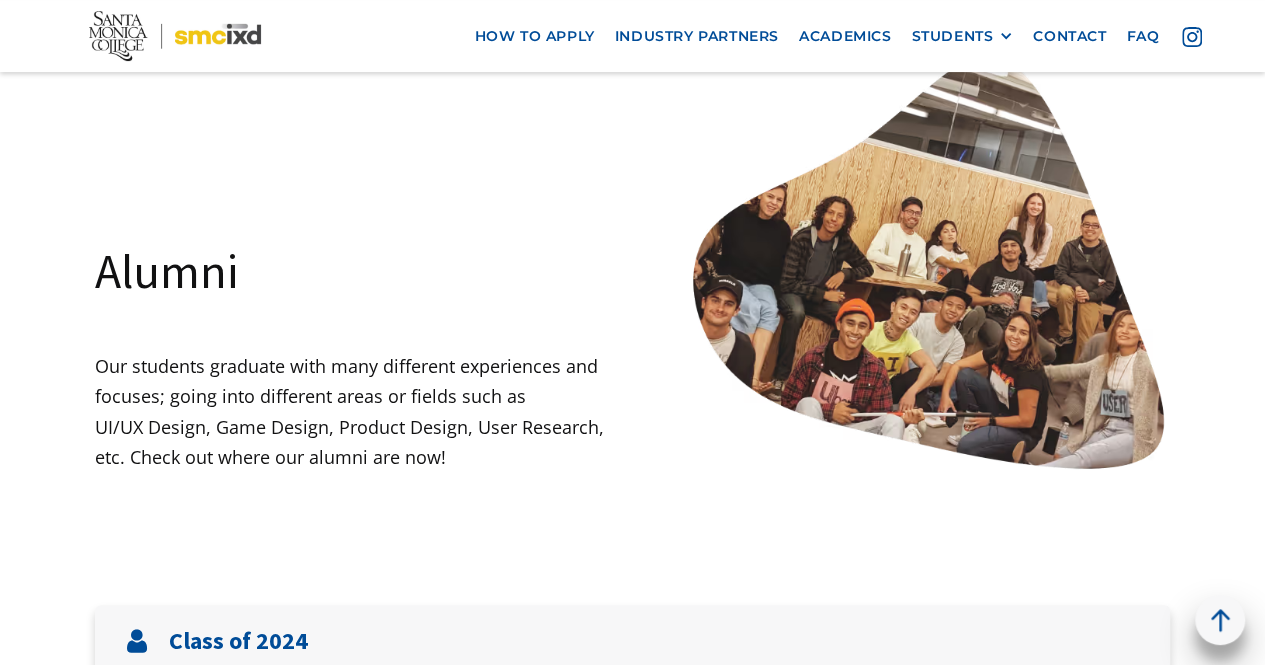 scroll, scrollTop: 4, scrollLeft: 0, axis: vertical 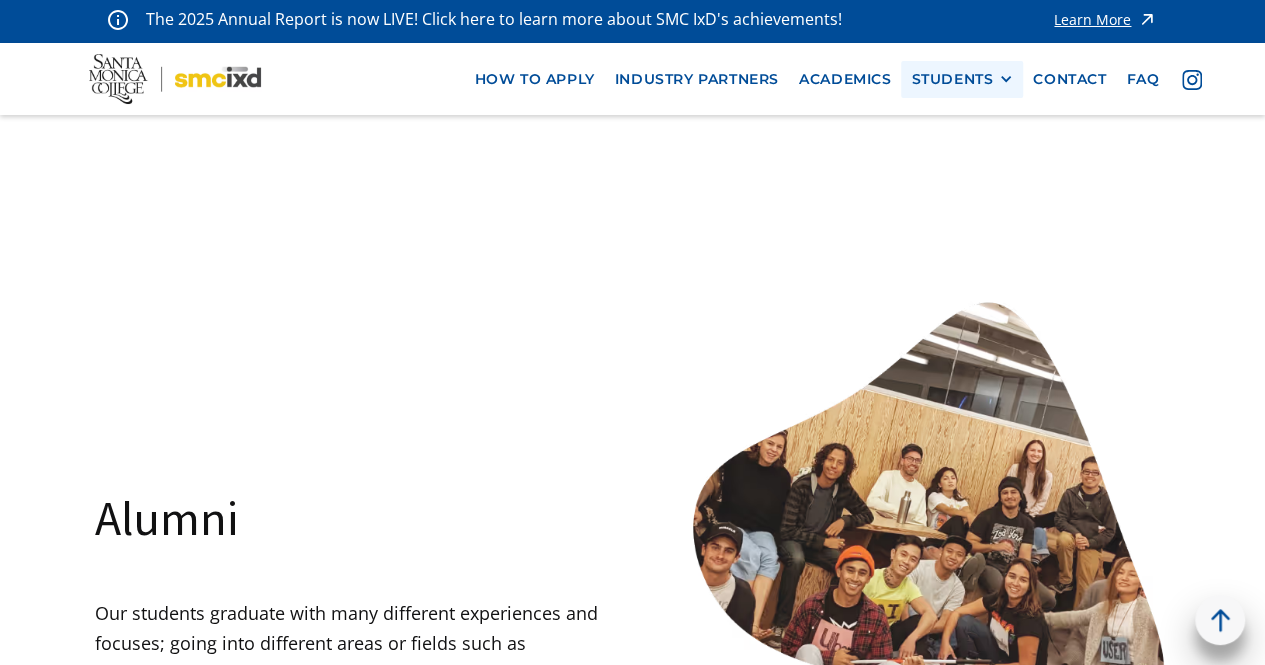 drag, startPoint x: 964, startPoint y: 67, endPoint x: 961, endPoint y: 93, distance: 26.172504 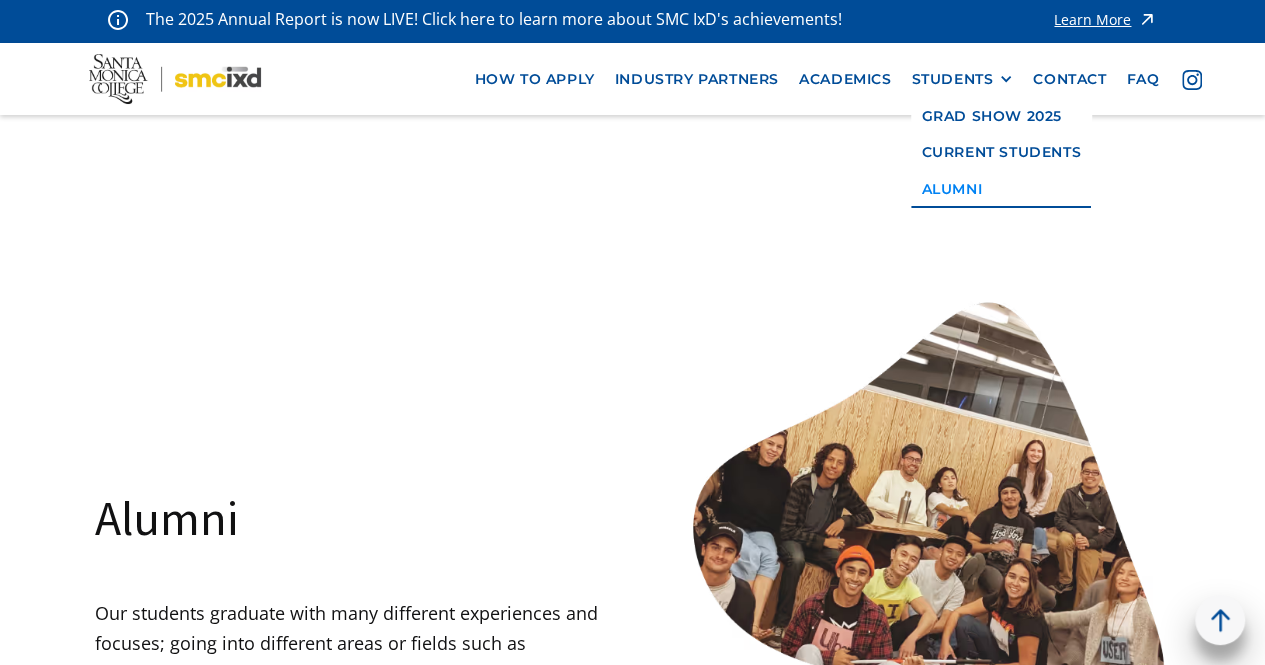 click on "Alumni Our students graduate with many different experiences and focuses; going into different areas or fields such as UI/UX Design, Game Design, Product Design, User Research, etc. Check out where our alumni are now! Class of 2024 Hunter Moranville Alexander Turnbough Anna Larionova Celso Pereira Esme Ison Francis Laura Palacio Hawa Camara Kalynn Porter Kristopher Bumford Lana Pak Maddison Nielsen Mahabala Orlov Nicholas Palomino Sofia Nilsson Lisa Skibinskaya Yuka Seike Class of 2023 Chrissy Stevens Interaction Designer Miguel Jimenez Product Designer Yena Kim UX/UI Designer Masha Iurco UX/UI Designer Juan Zitara Product Designer Julia Margreta Wetterdal Interaction Designer Andres Adrian Muñoz Interaction Designer Bin Gao Interaction Designer Samantha Heinrich User Researcher Lizbeth Martinez Interaction Designer David Giammarco Product Designer Miranda White Interaction Designer Alba Chavez-Flores UX/UI Designer Jake Strassberg User Experience Designer Audrienna Walker-Mueller UX/UI Designer Alice Hoh" at bounding box center [632, 3668] 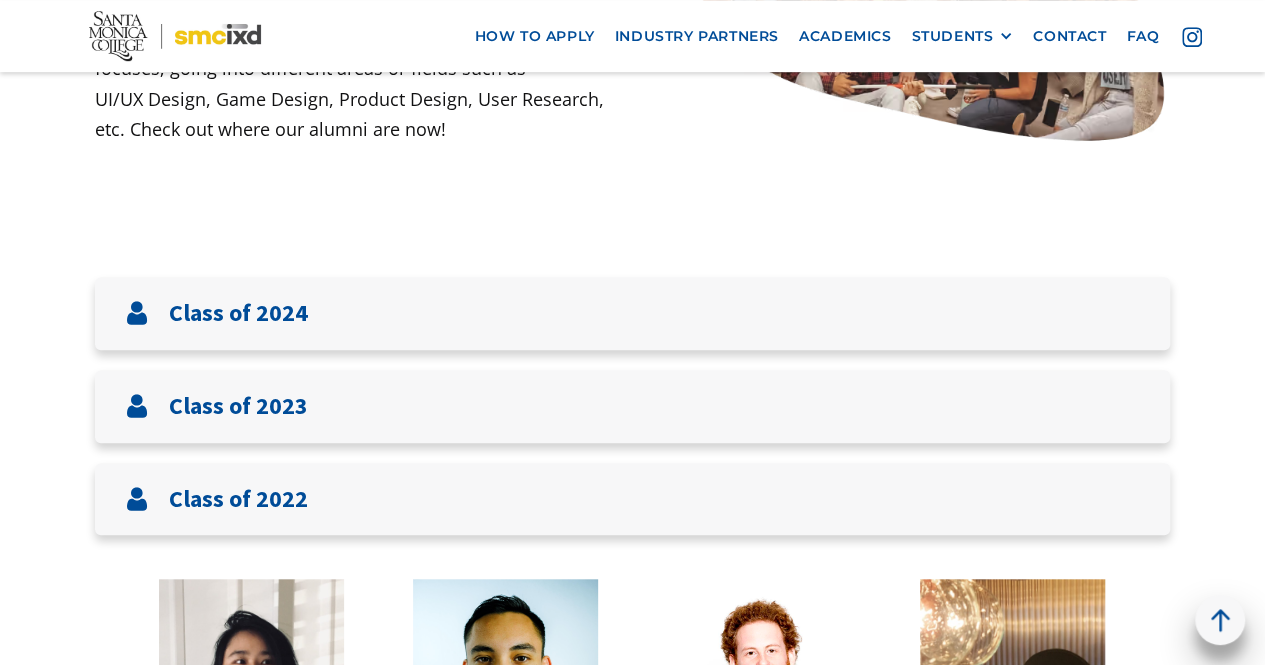 scroll, scrollTop: 580, scrollLeft: 0, axis: vertical 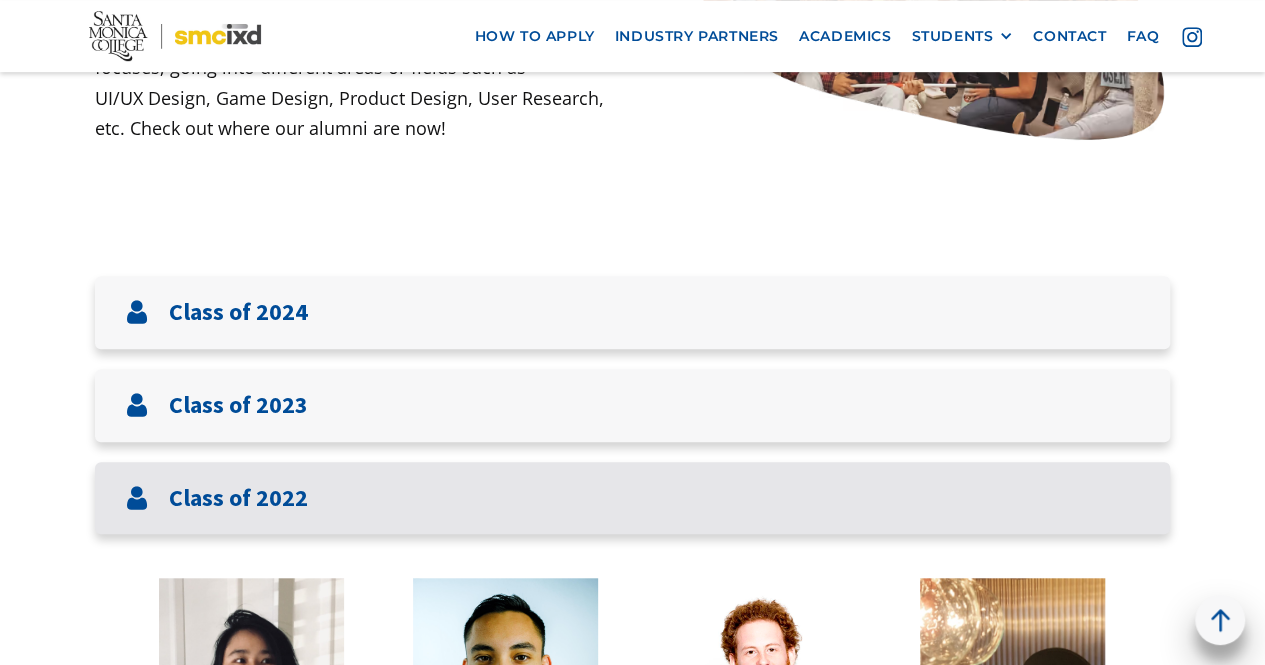 click on "Class of 2022" at bounding box center (632, 498) 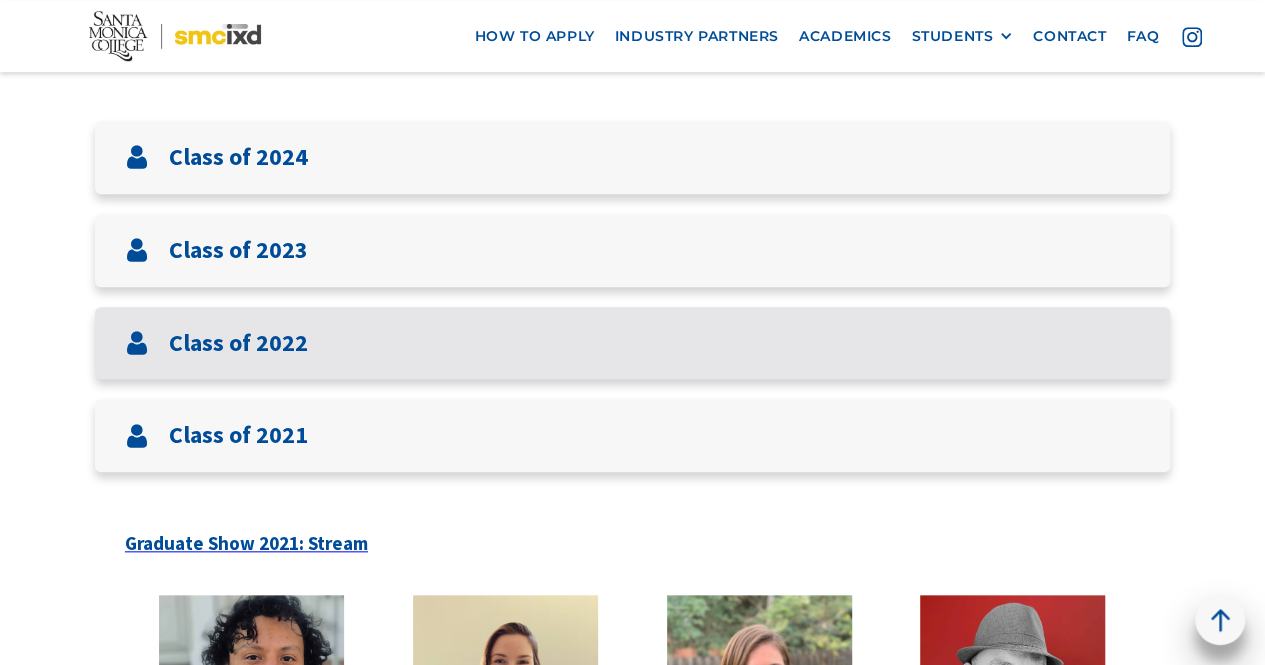 scroll, scrollTop: 734, scrollLeft: 0, axis: vertical 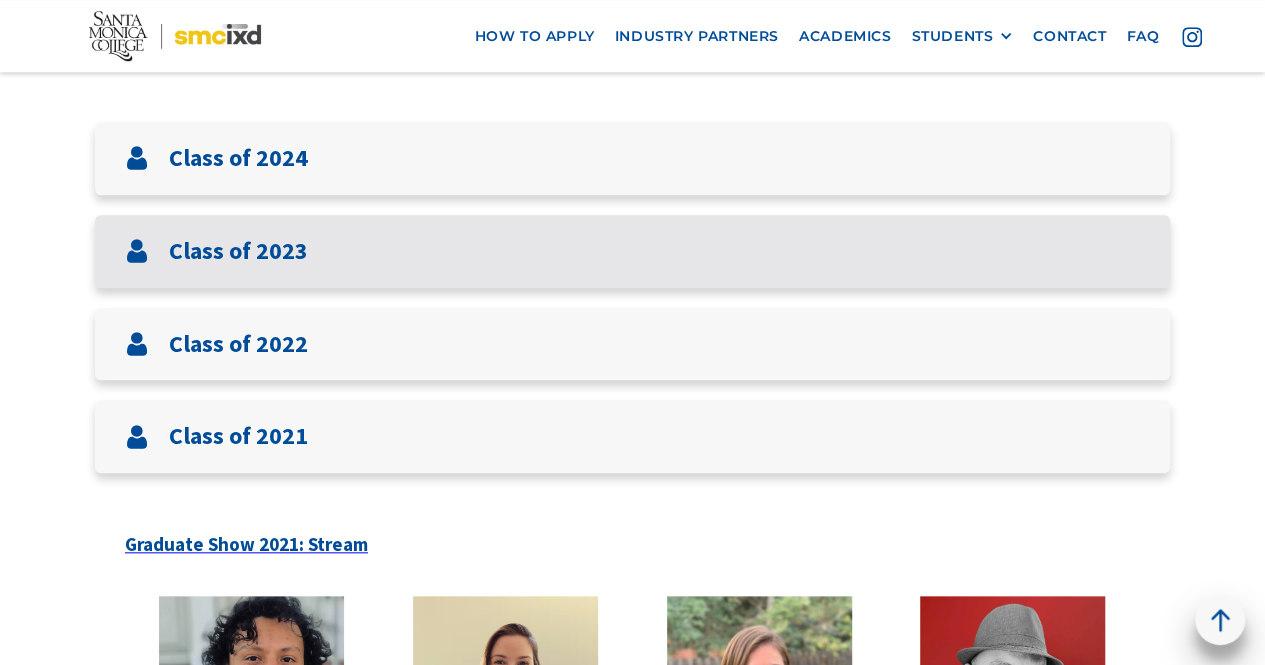 click on "Class of 2023" at bounding box center (632, 251) 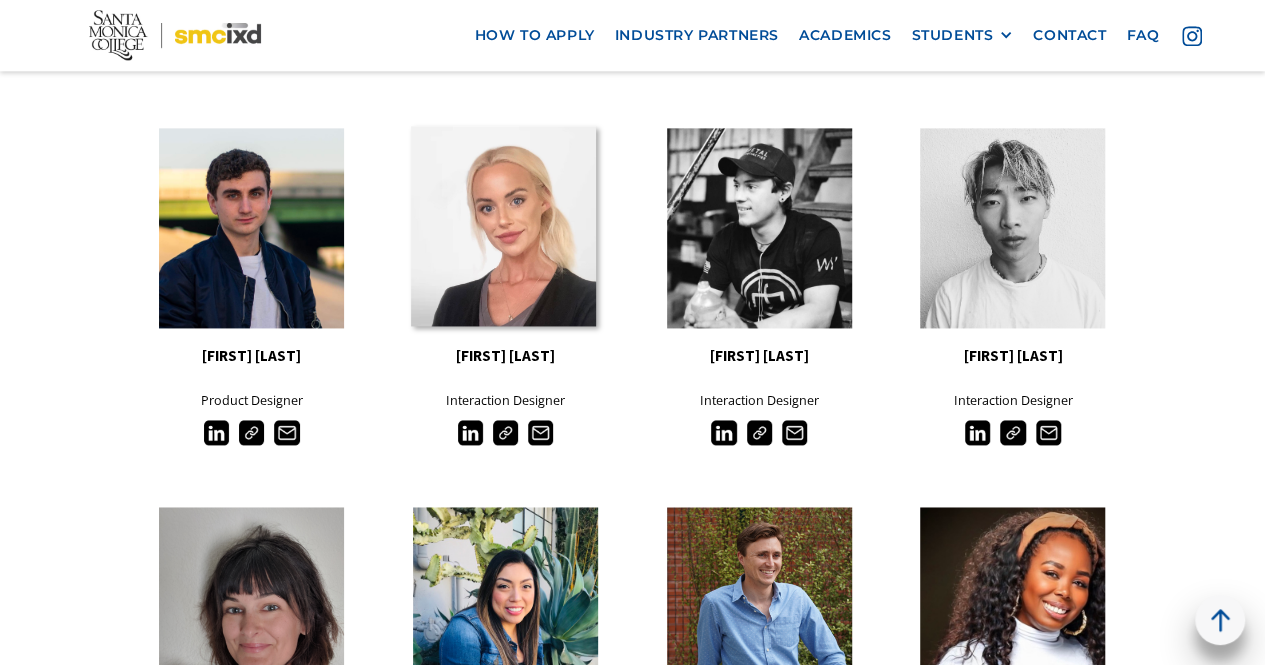 scroll, scrollTop: 1318, scrollLeft: 0, axis: vertical 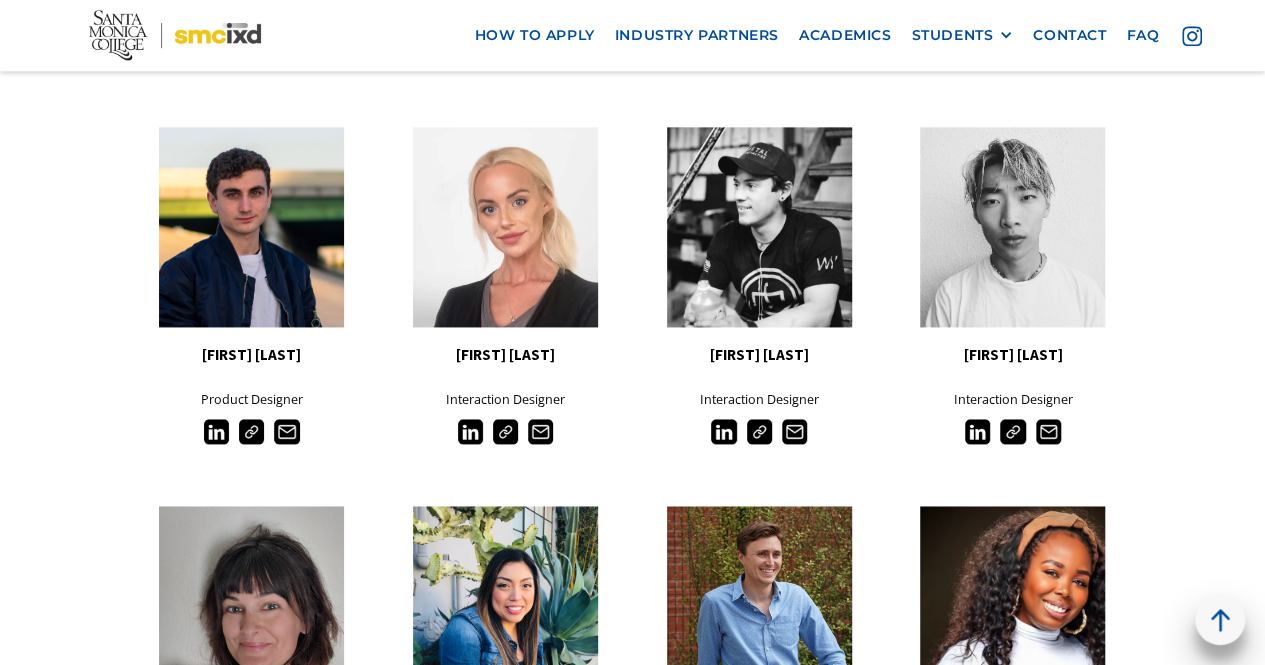 click at bounding box center [216, 431] 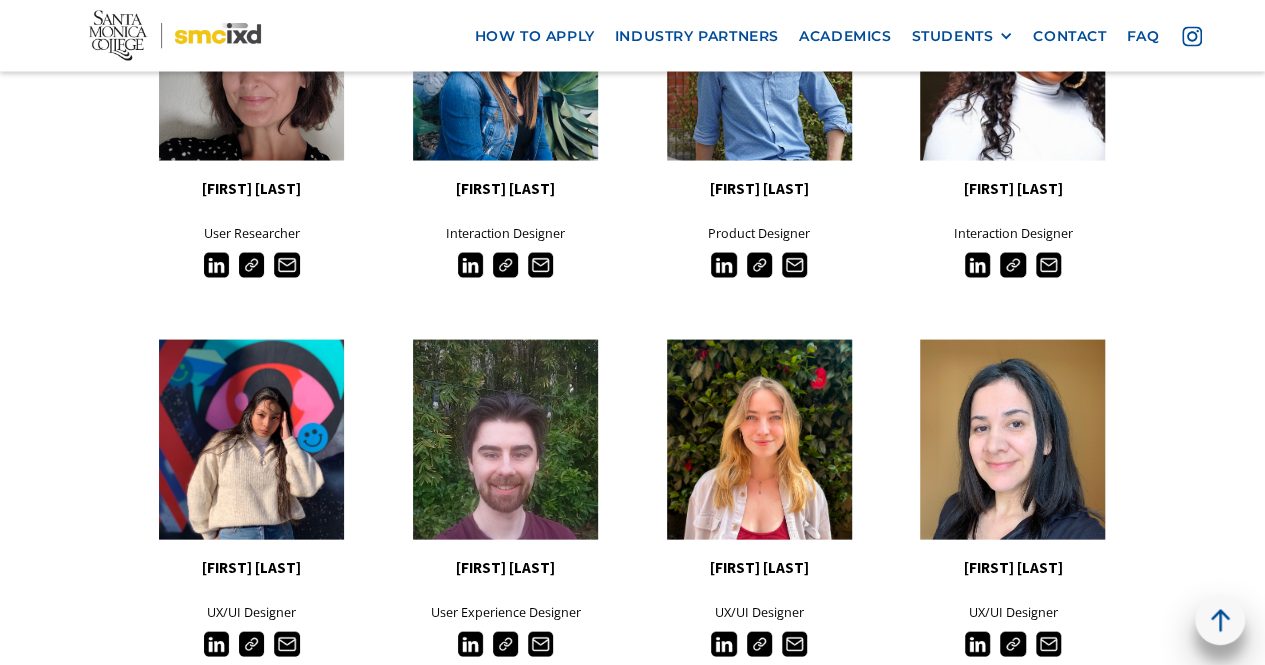 scroll, scrollTop: 1876, scrollLeft: 0, axis: vertical 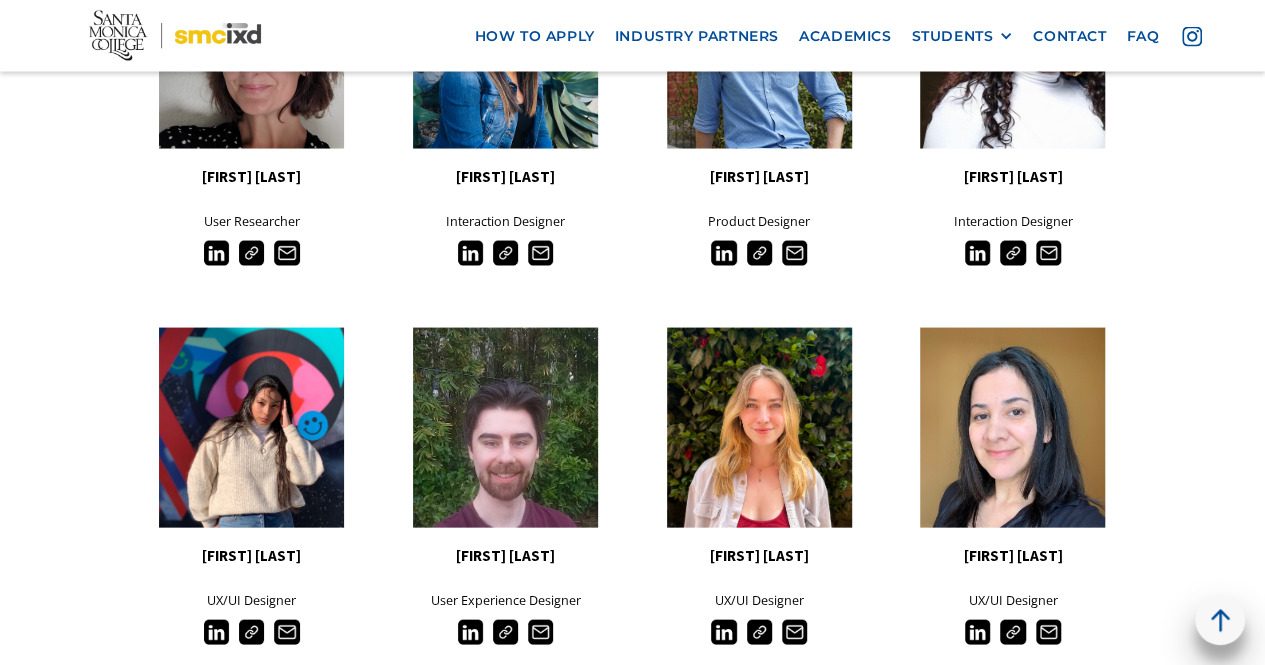 click at bounding box center (216, 631) 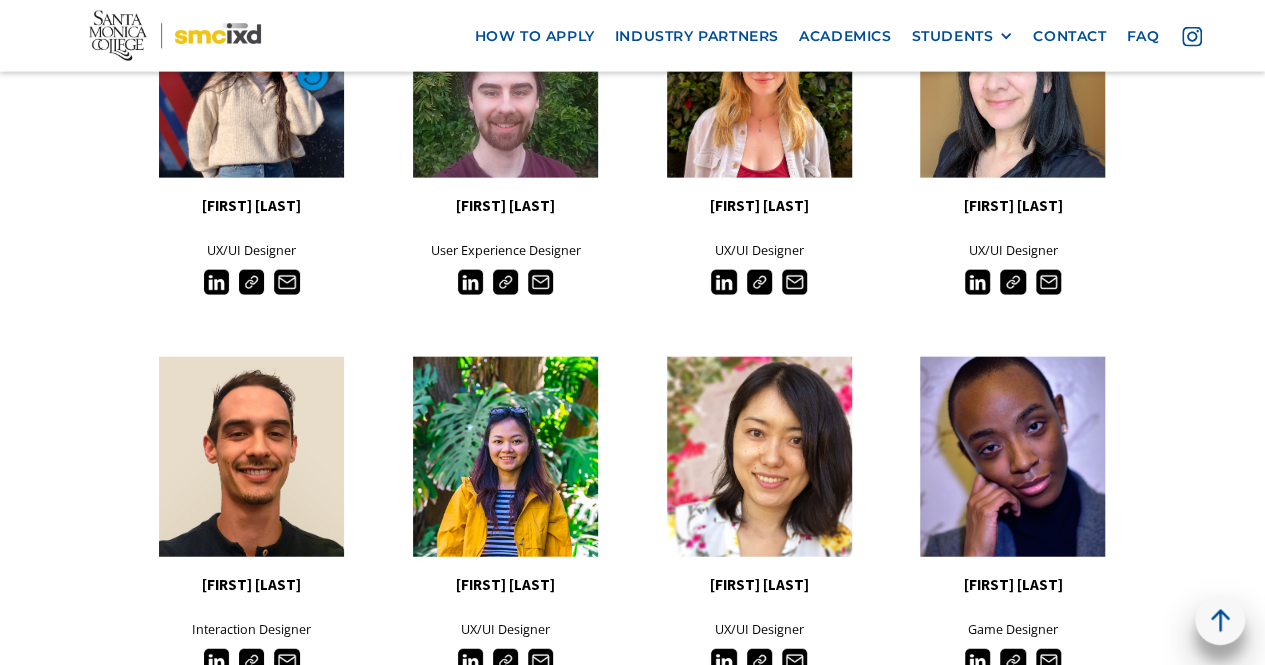 scroll, scrollTop: 2230, scrollLeft: 0, axis: vertical 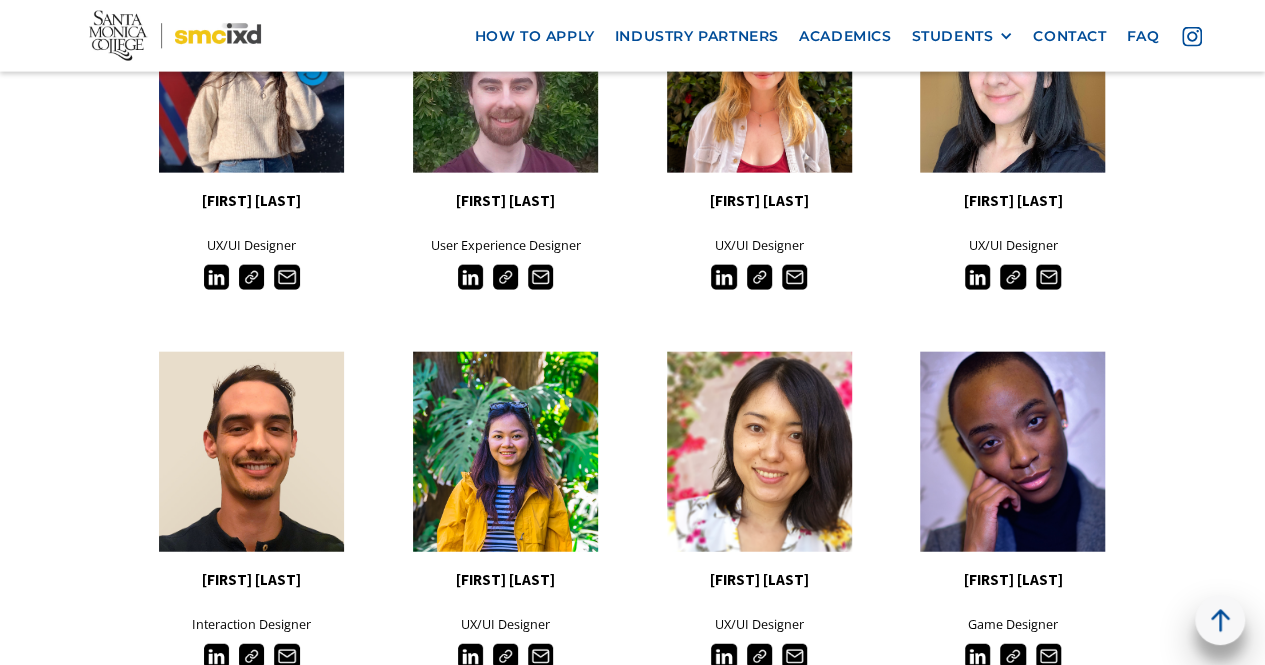 click at bounding box center (470, 277) 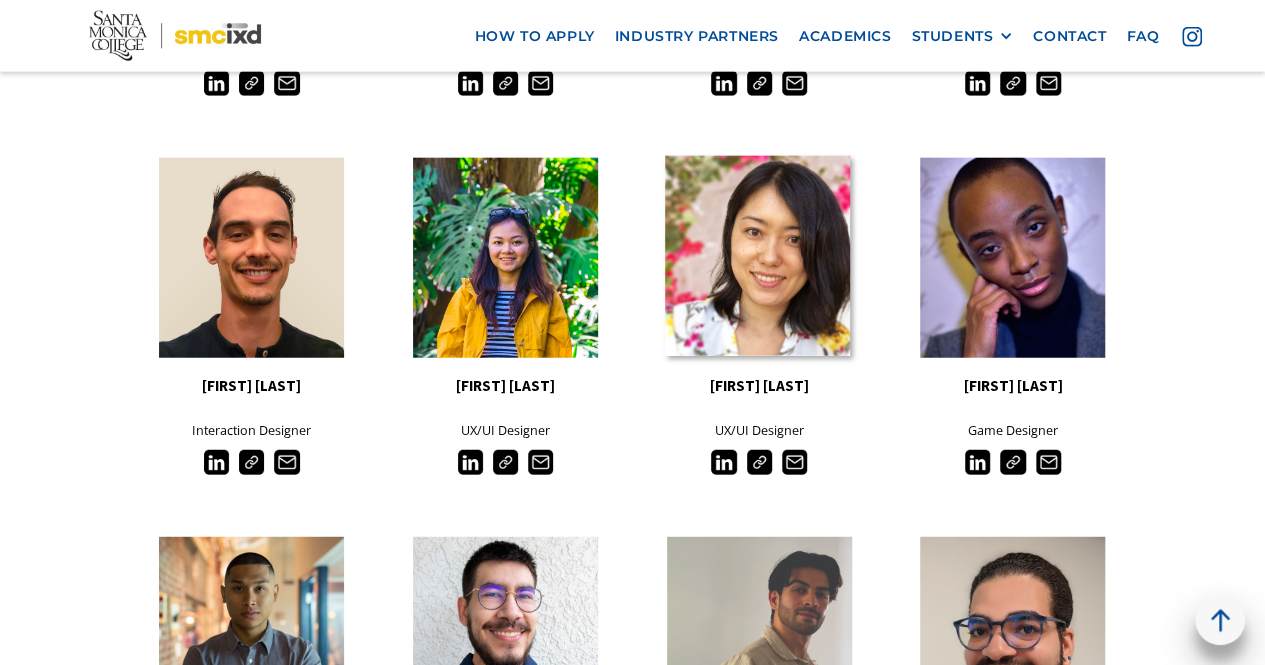 scroll, scrollTop: 2427, scrollLeft: 0, axis: vertical 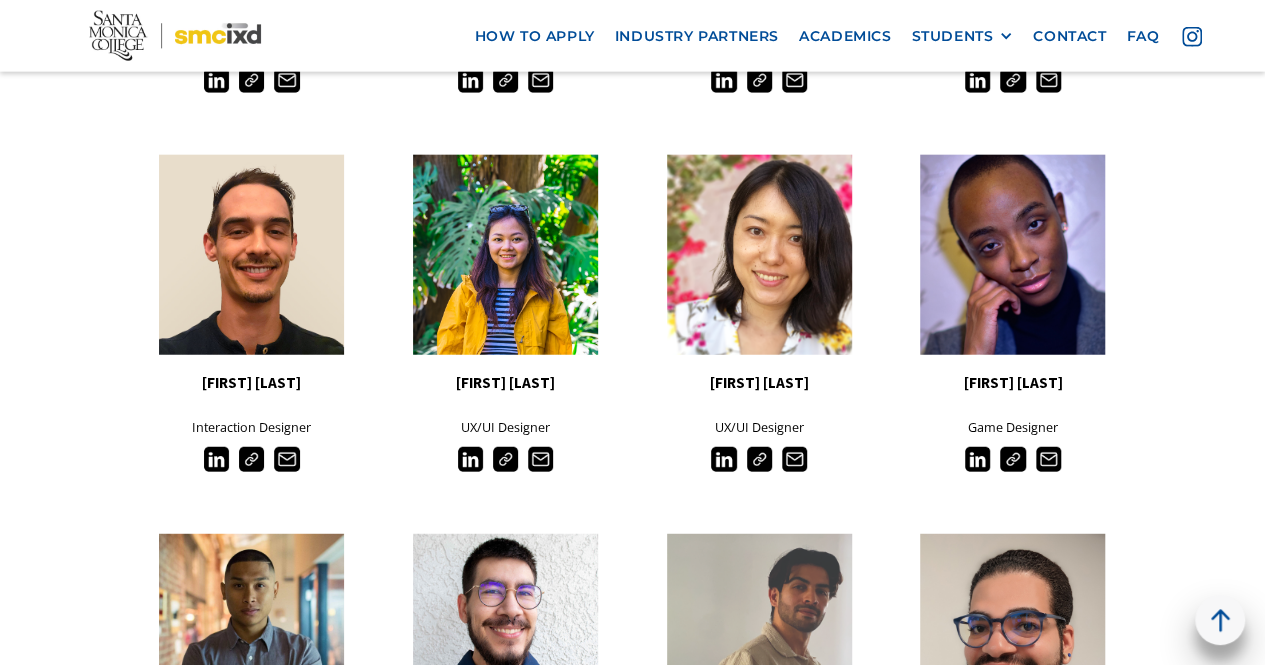 click at bounding box center (977, 459) 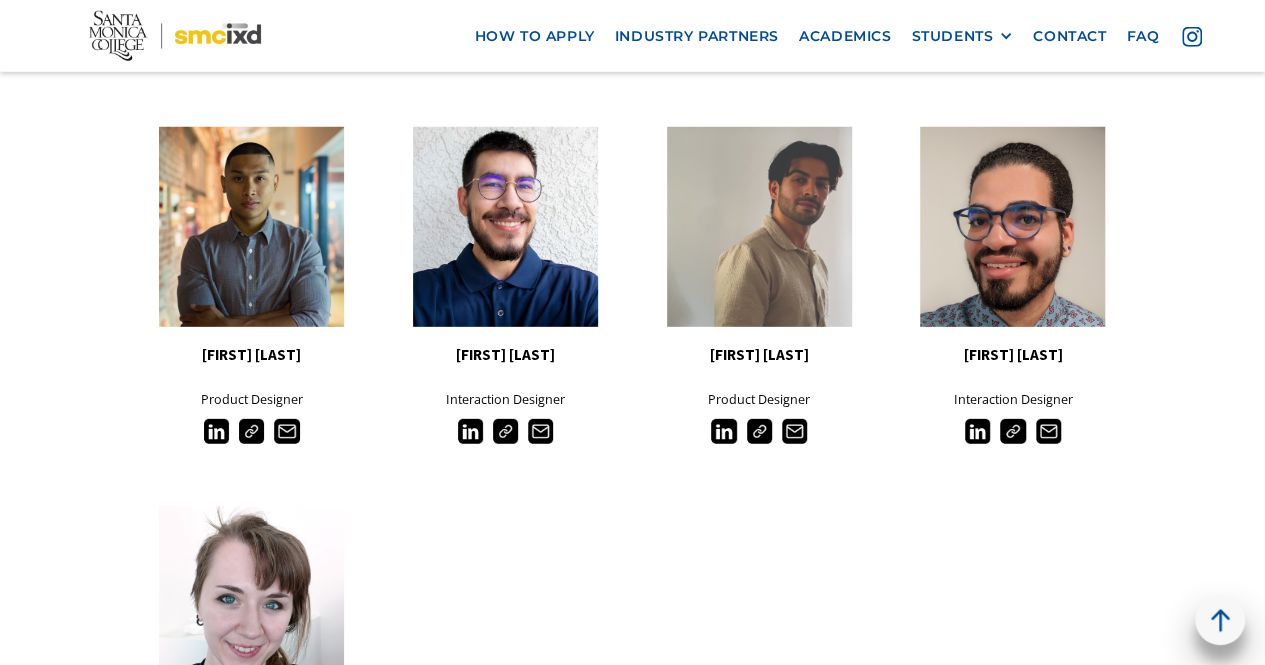 scroll, scrollTop: 2855, scrollLeft: 0, axis: vertical 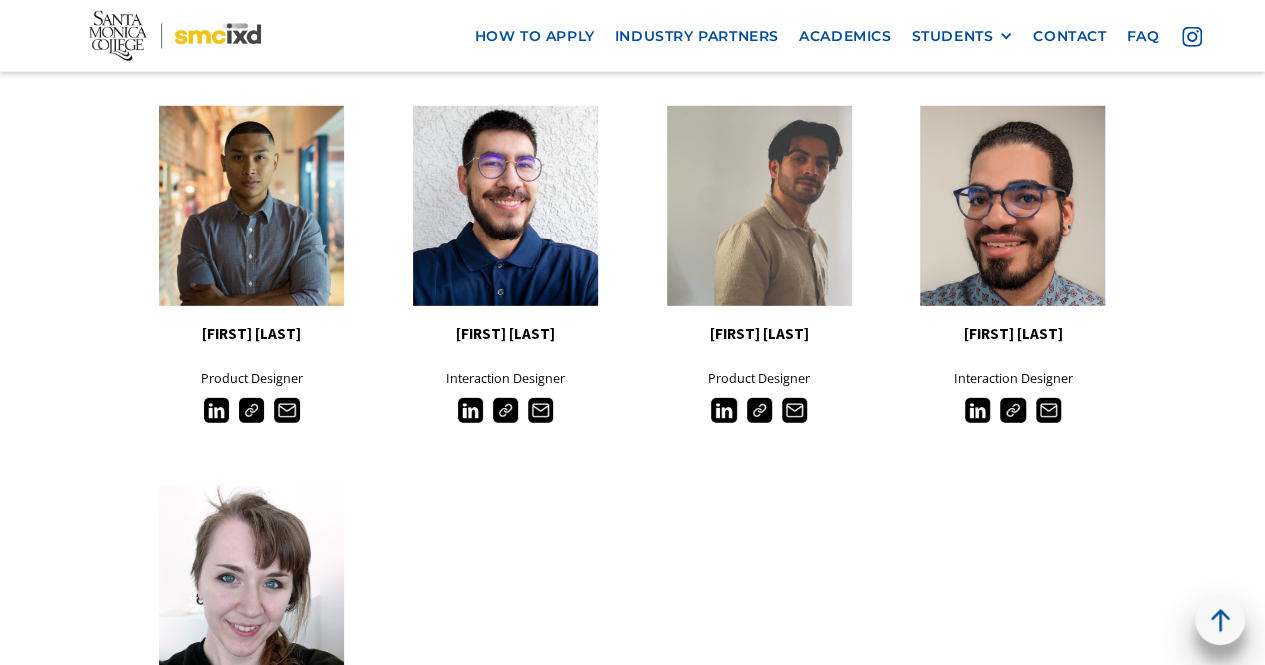 click at bounding box center [723, 410] 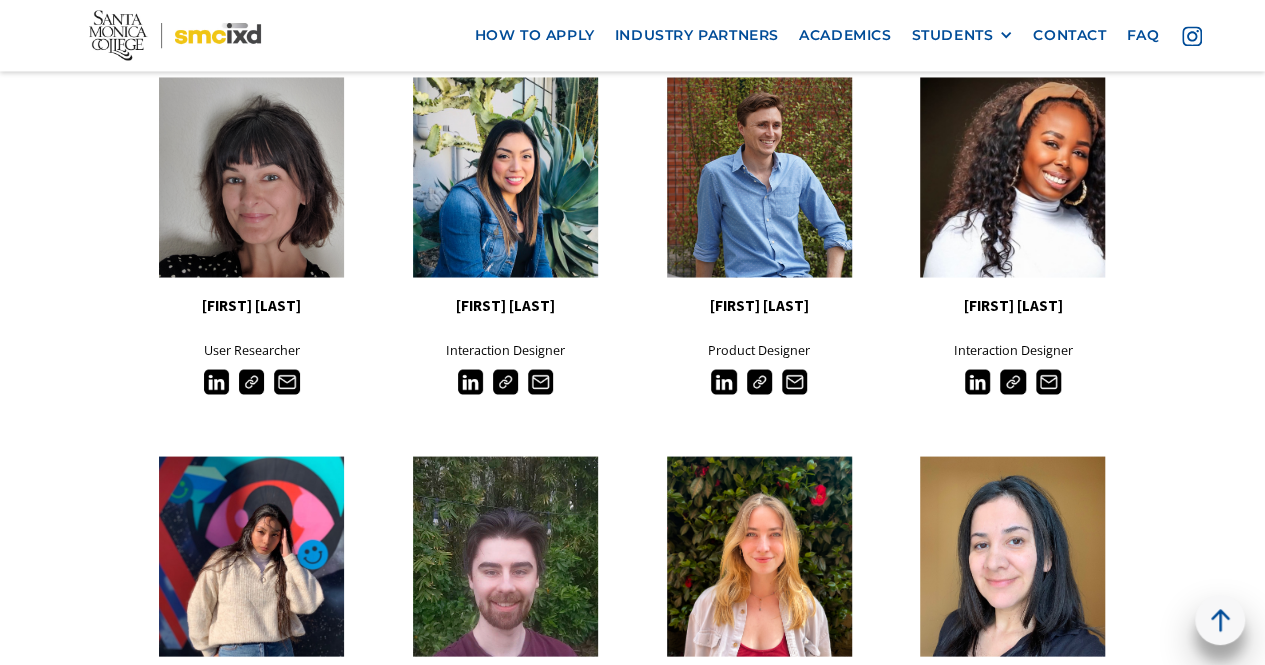 scroll, scrollTop: 1746, scrollLeft: 0, axis: vertical 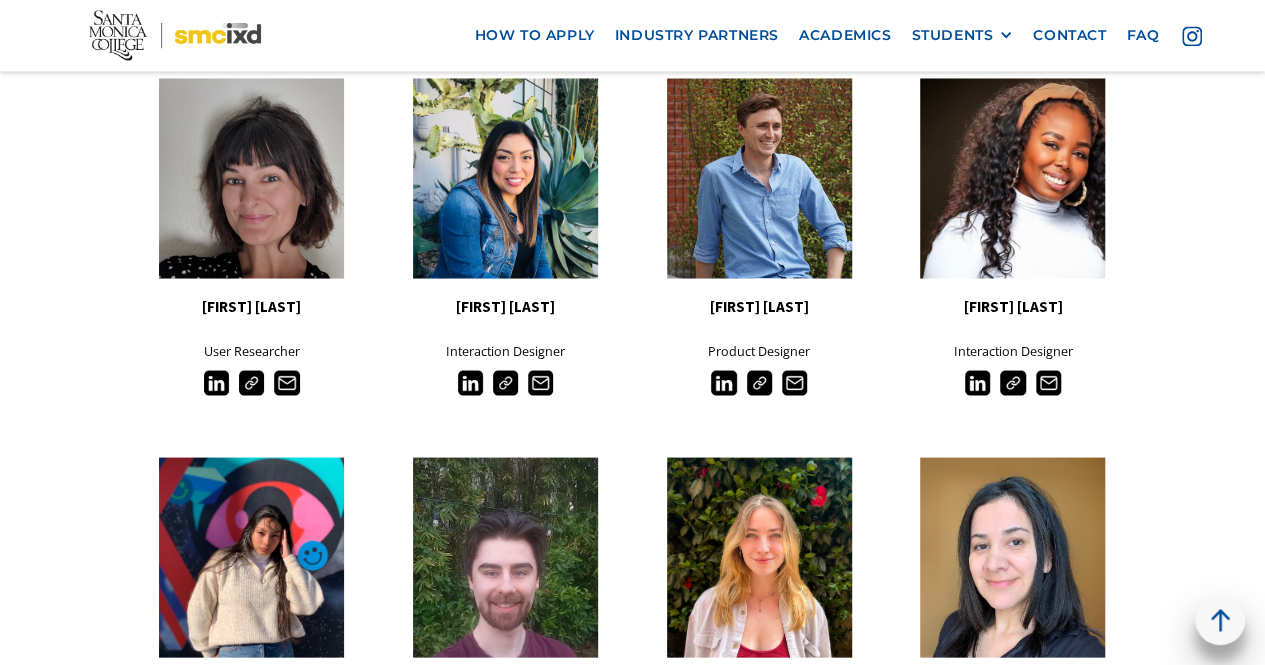 click at bounding box center [977, 382] 